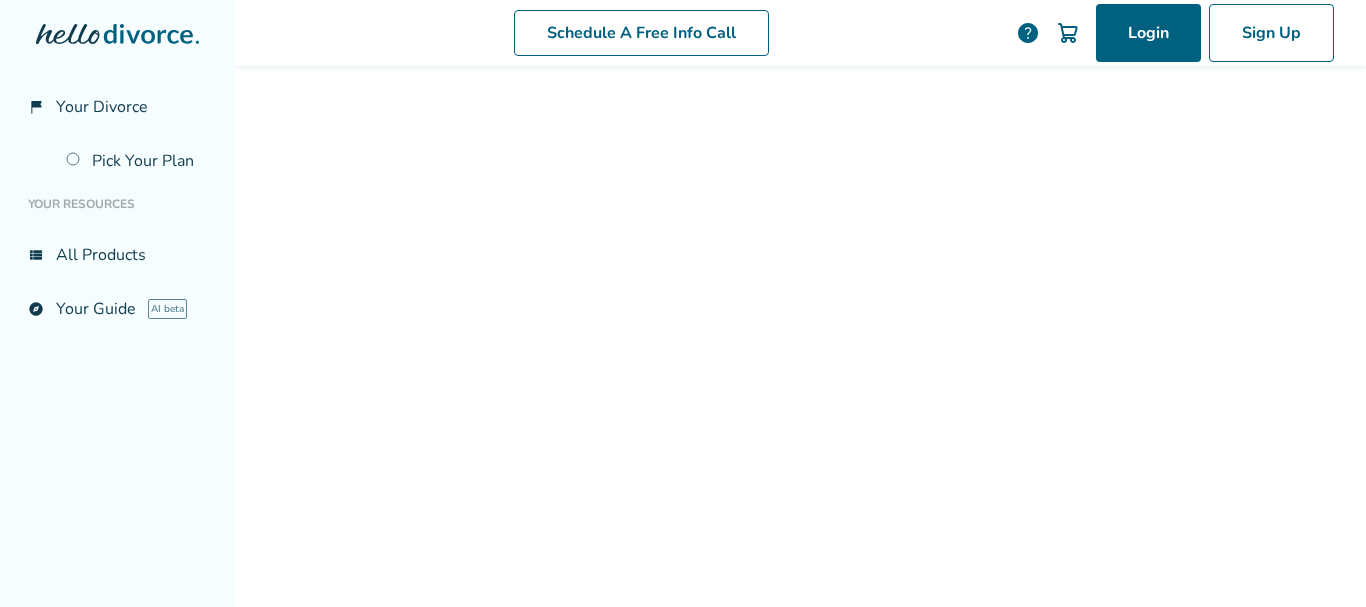 scroll, scrollTop: 0, scrollLeft: 0, axis: both 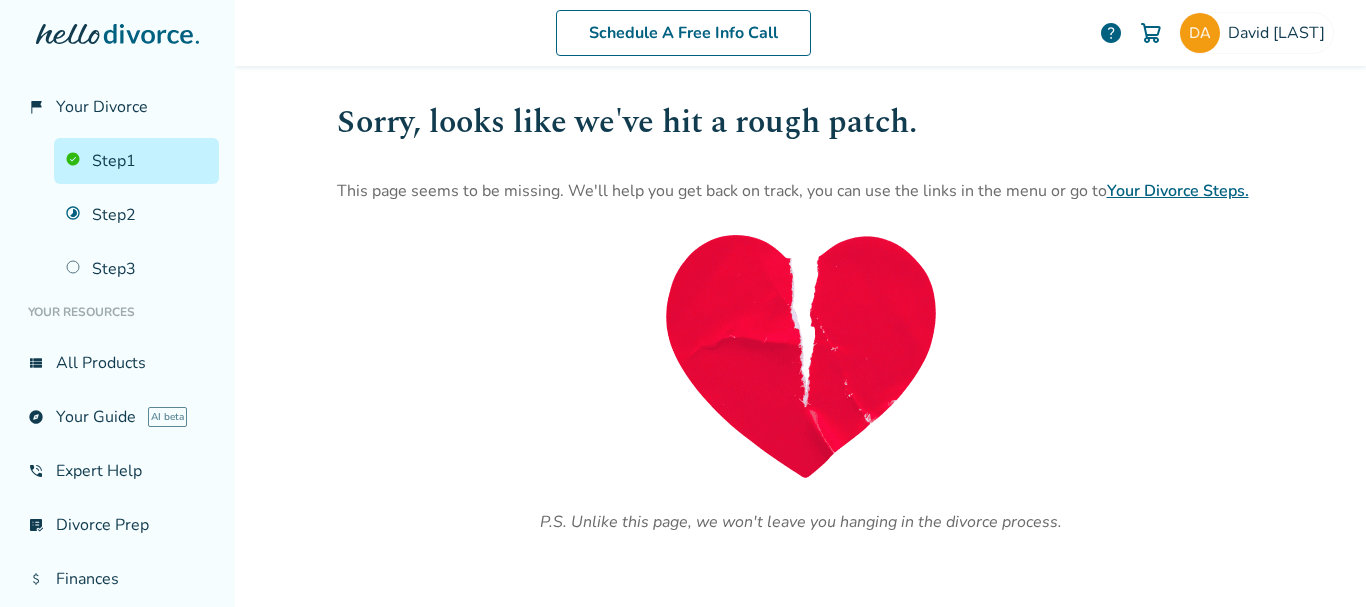 click on "Step  1" at bounding box center [136, 161] 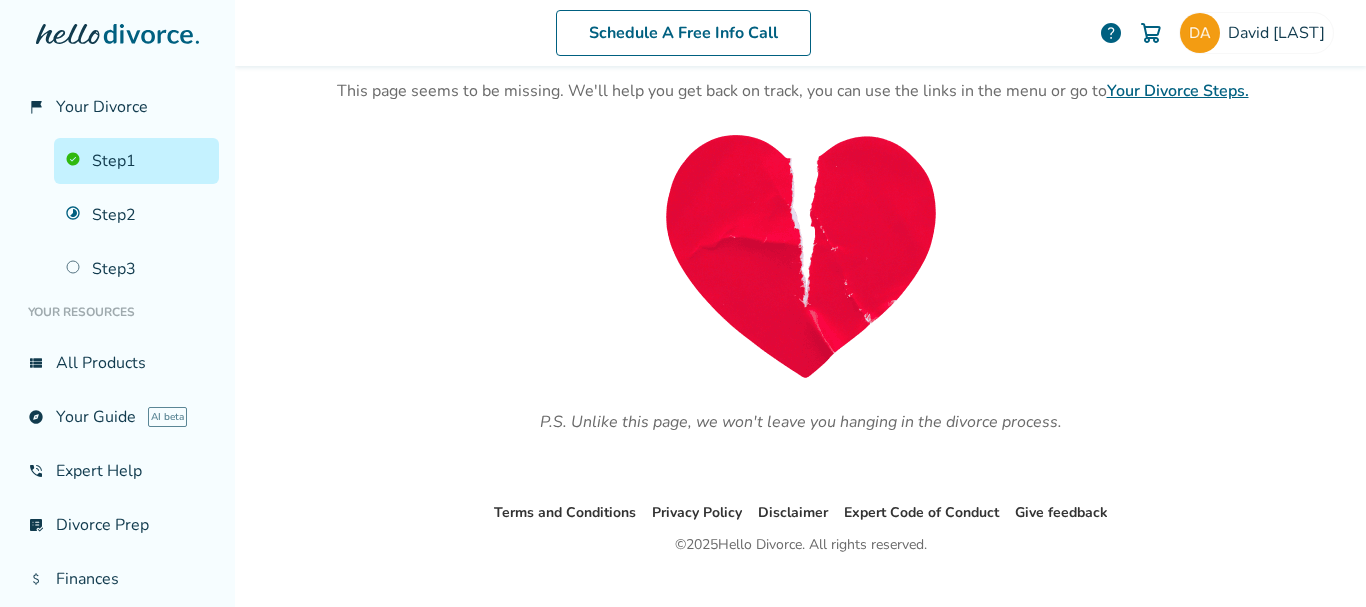 scroll, scrollTop: 0, scrollLeft: 0, axis: both 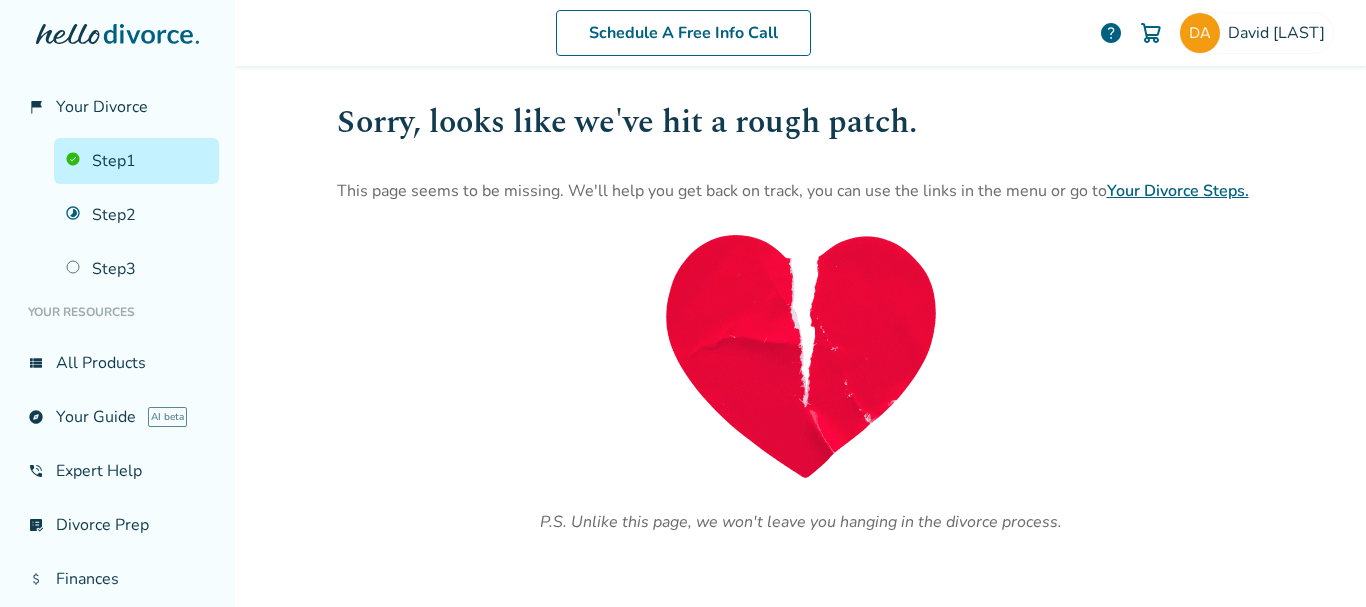 click on "Your Divorce Steps." at bounding box center (1178, 191) 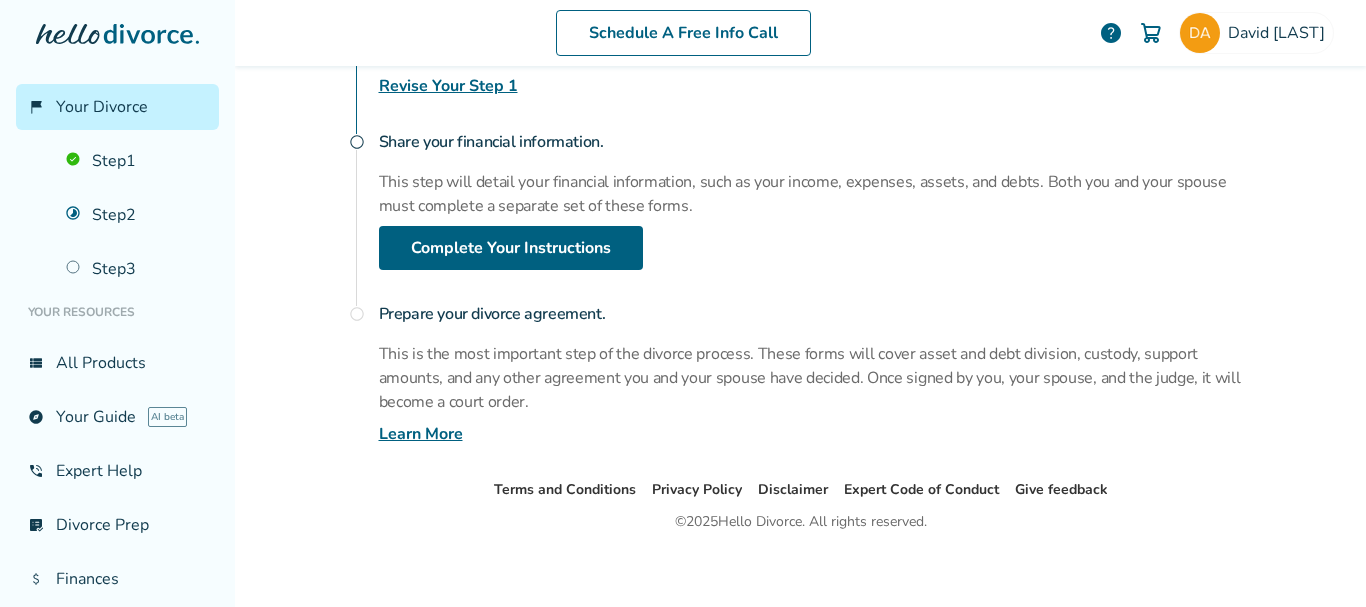 scroll, scrollTop: 360, scrollLeft: 0, axis: vertical 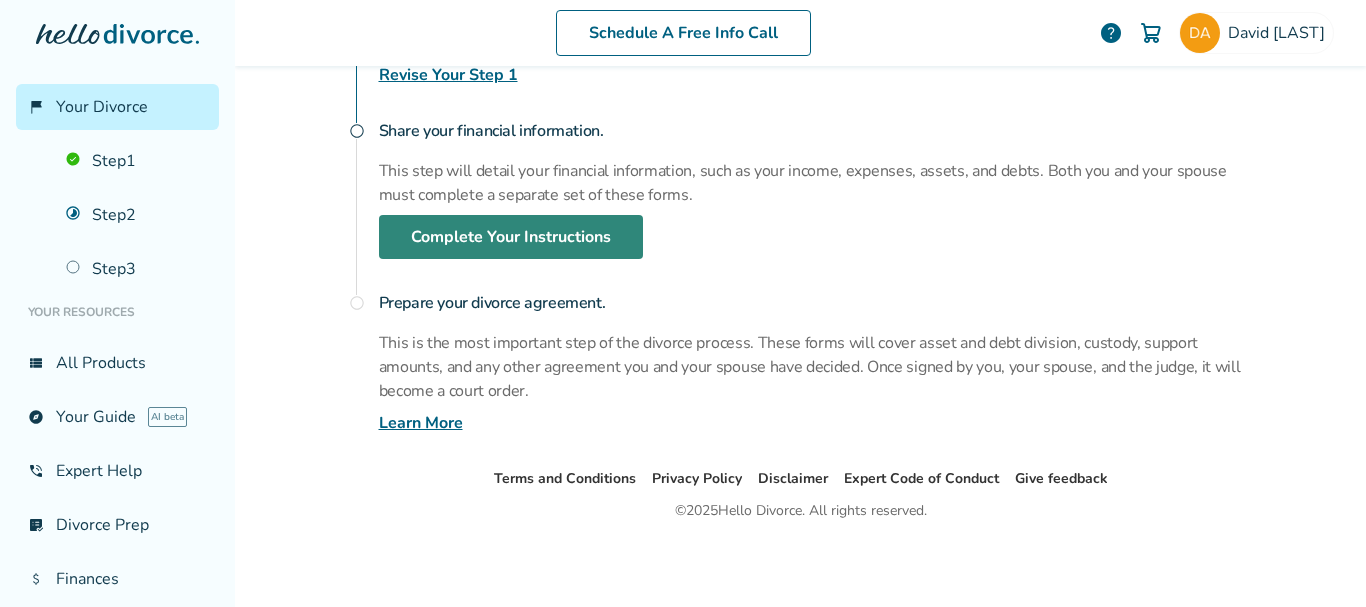 click on "Complete Your Instructions" at bounding box center [511, 237] 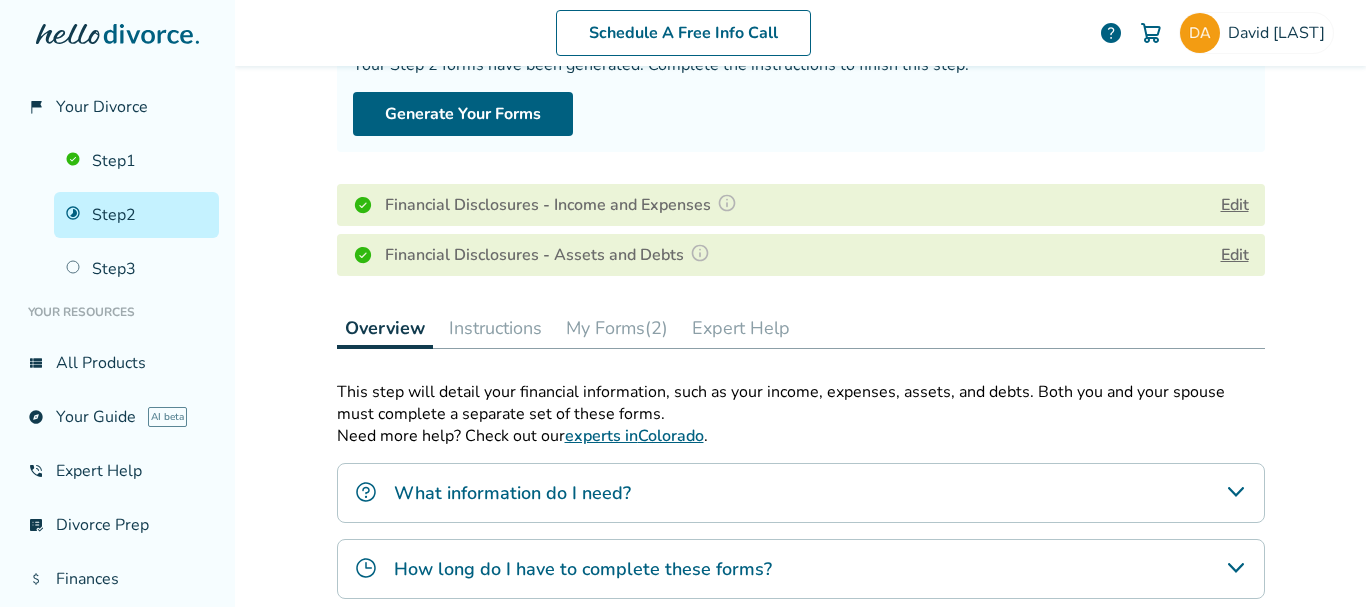 scroll, scrollTop: 298, scrollLeft: 0, axis: vertical 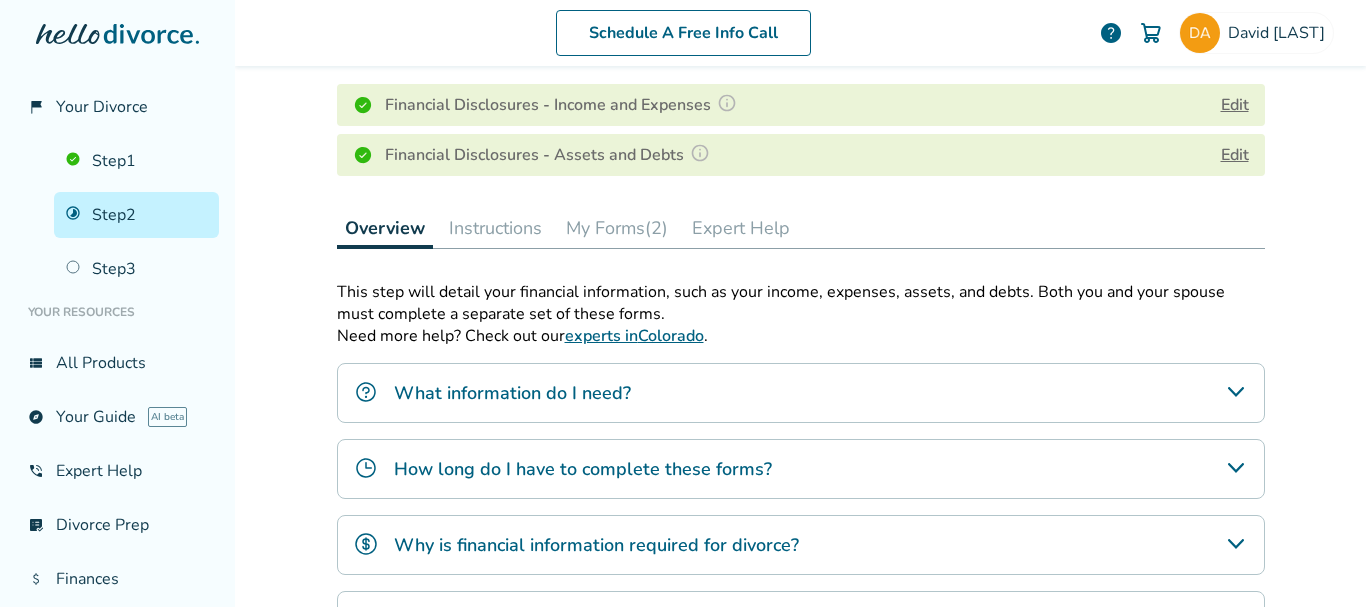 click on "Instructions" at bounding box center [495, 228] 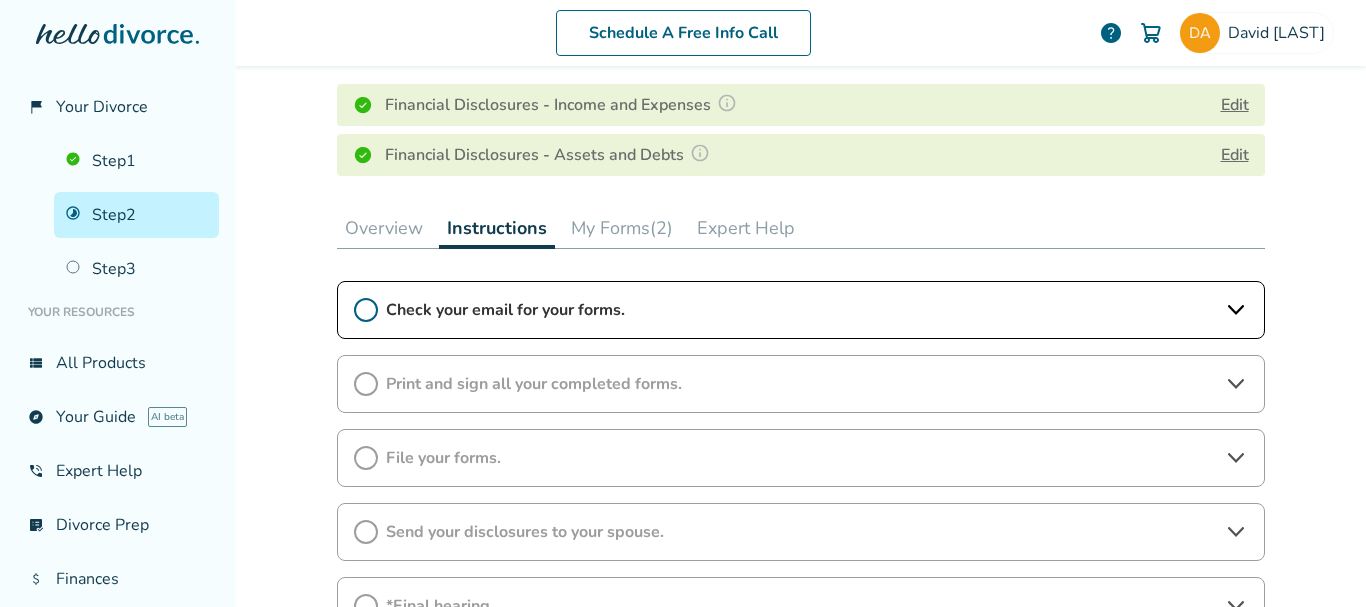 click 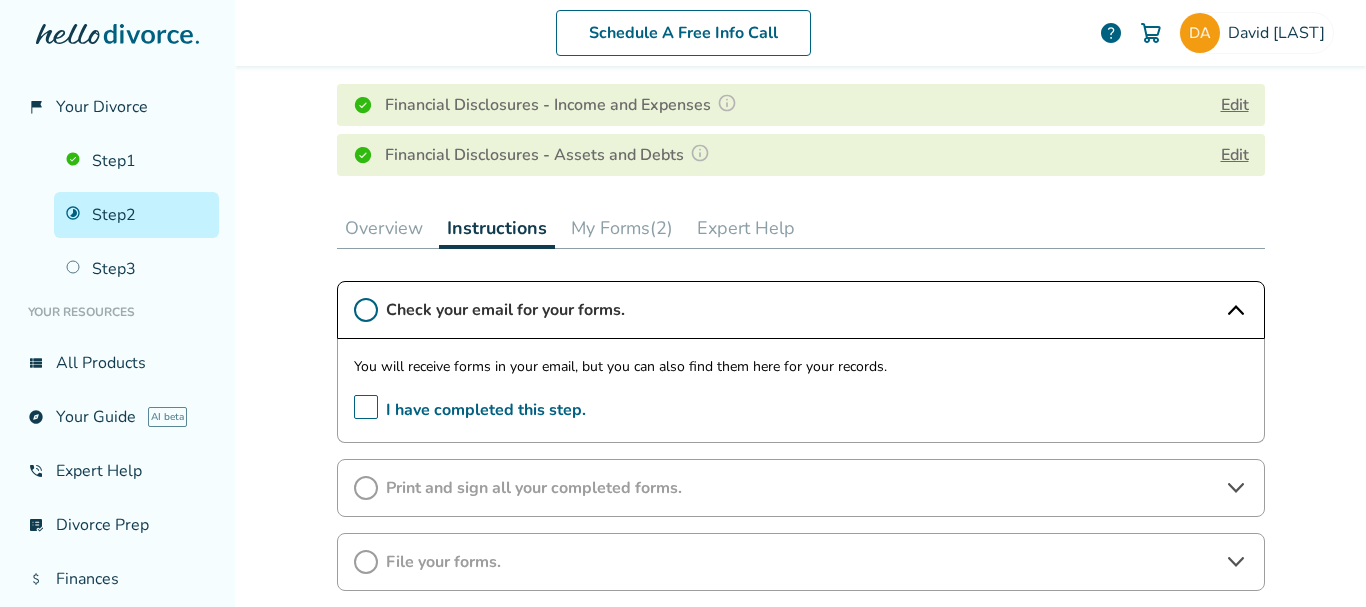 click on "I have completed this step." at bounding box center (470, 410) 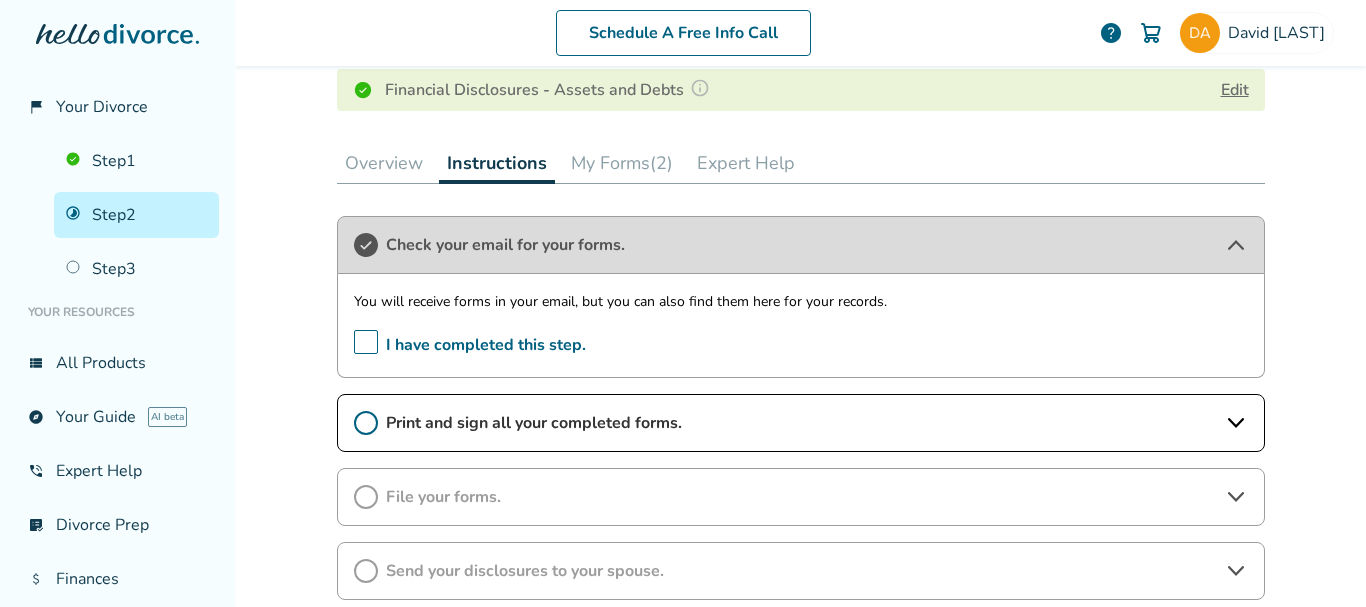 scroll, scrollTop: 398, scrollLeft: 0, axis: vertical 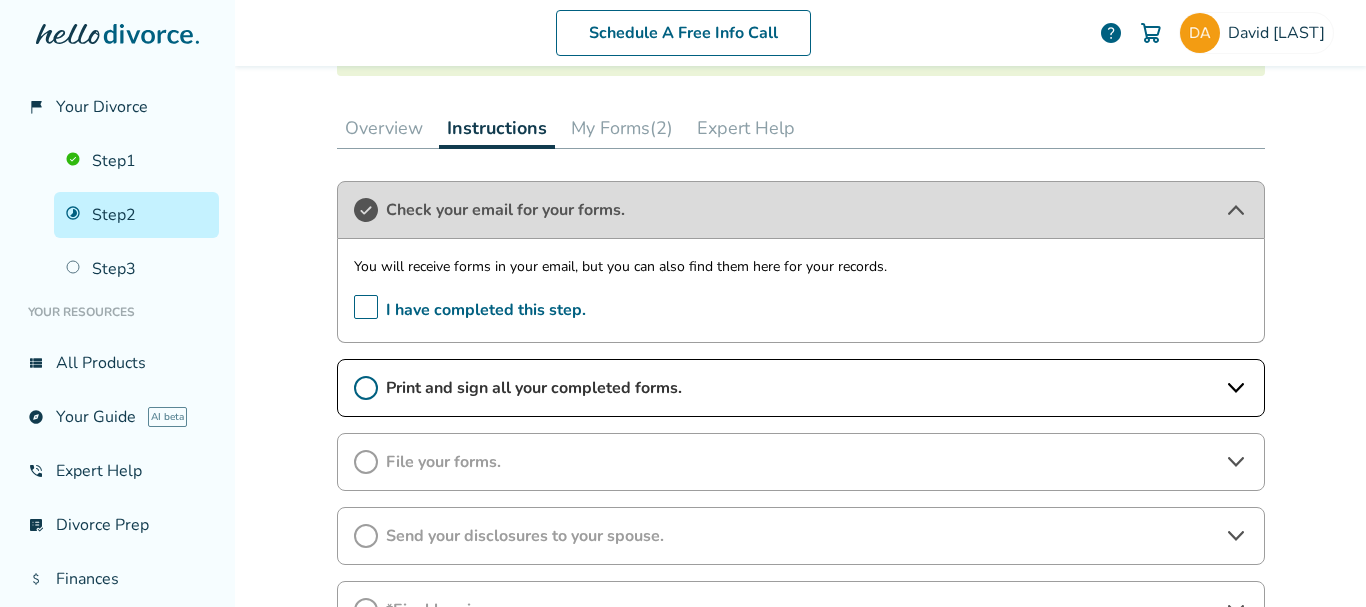 click 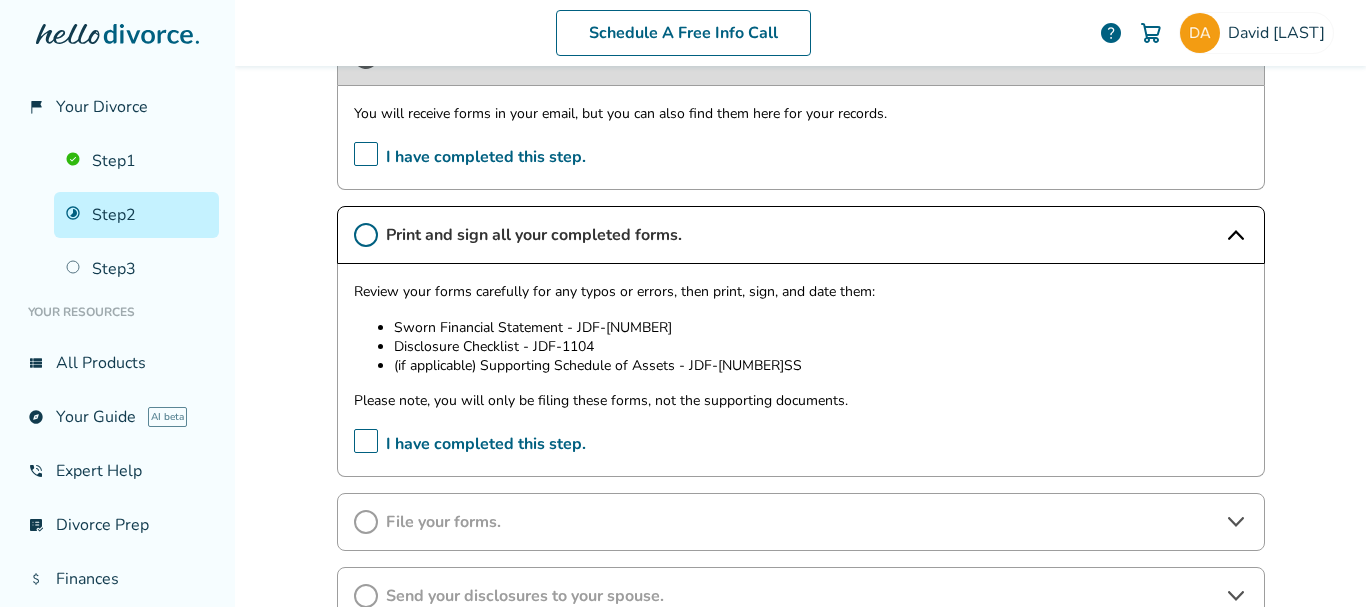 scroll, scrollTop: 598, scrollLeft: 0, axis: vertical 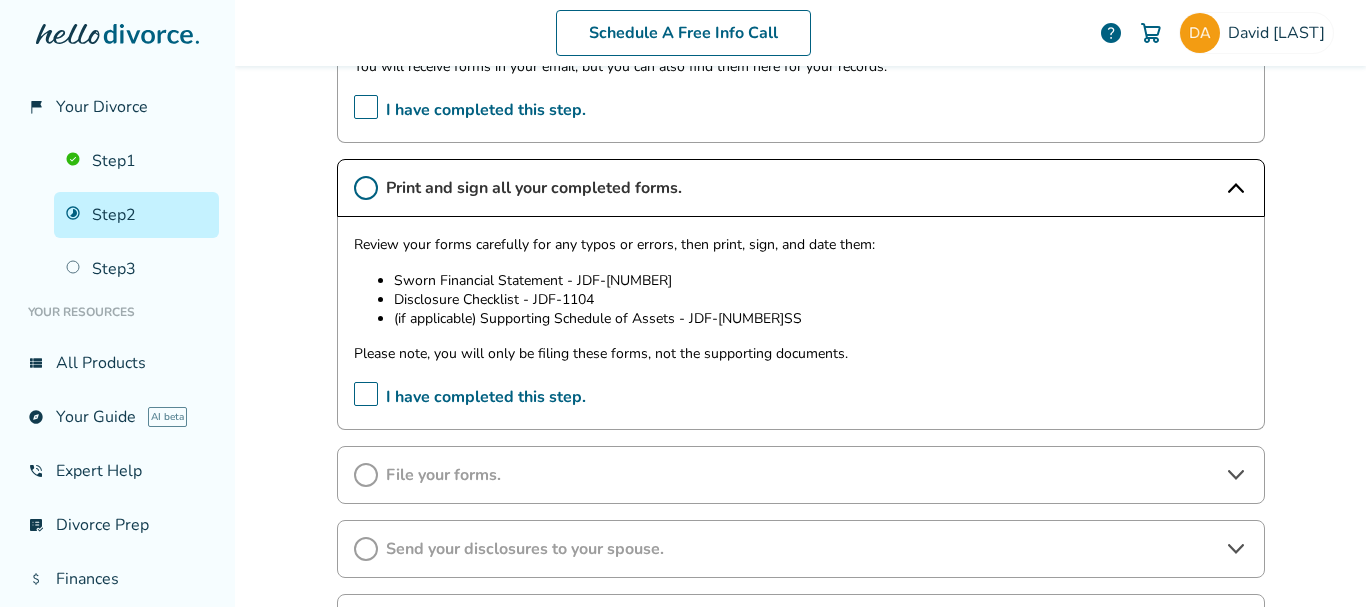 click on "I have completed this step." at bounding box center [470, 397] 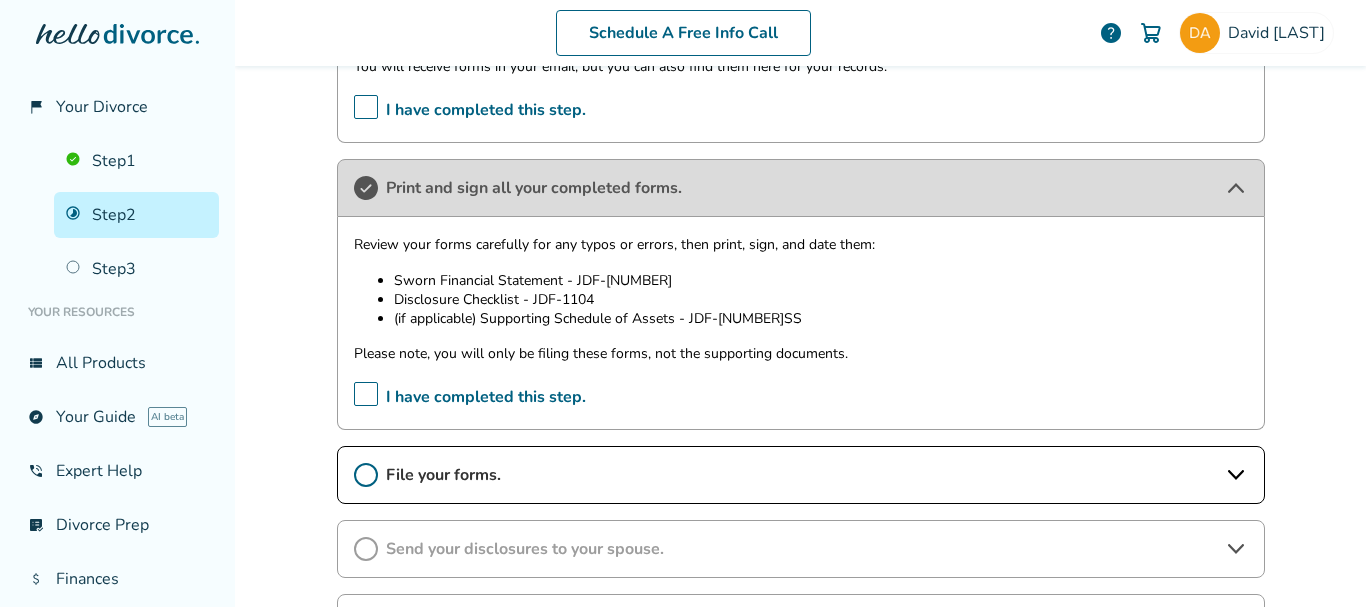 scroll, scrollTop: 698, scrollLeft: 0, axis: vertical 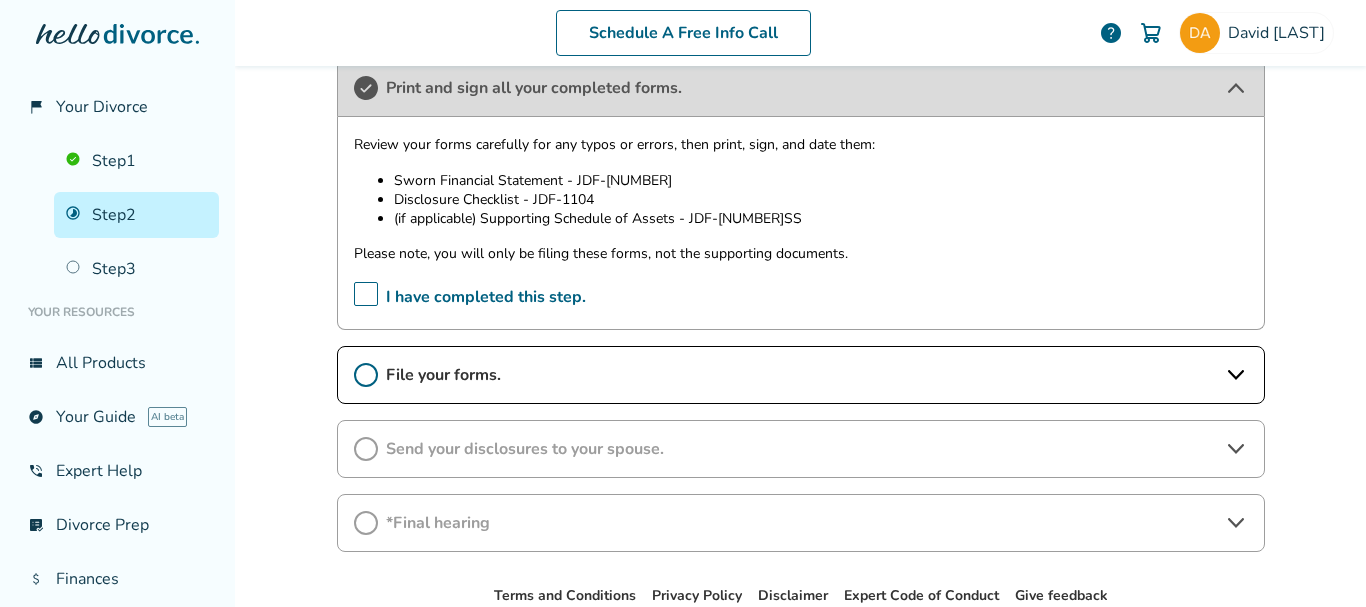 click 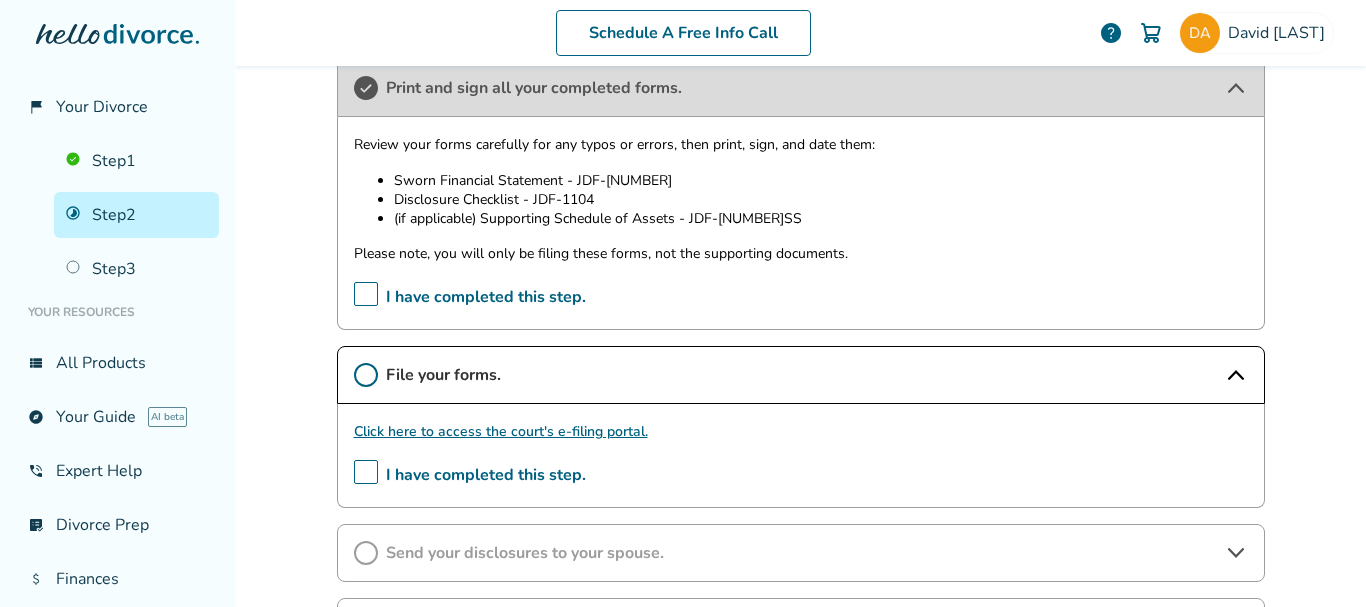 click on "I have completed this step." at bounding box center (470, 475) 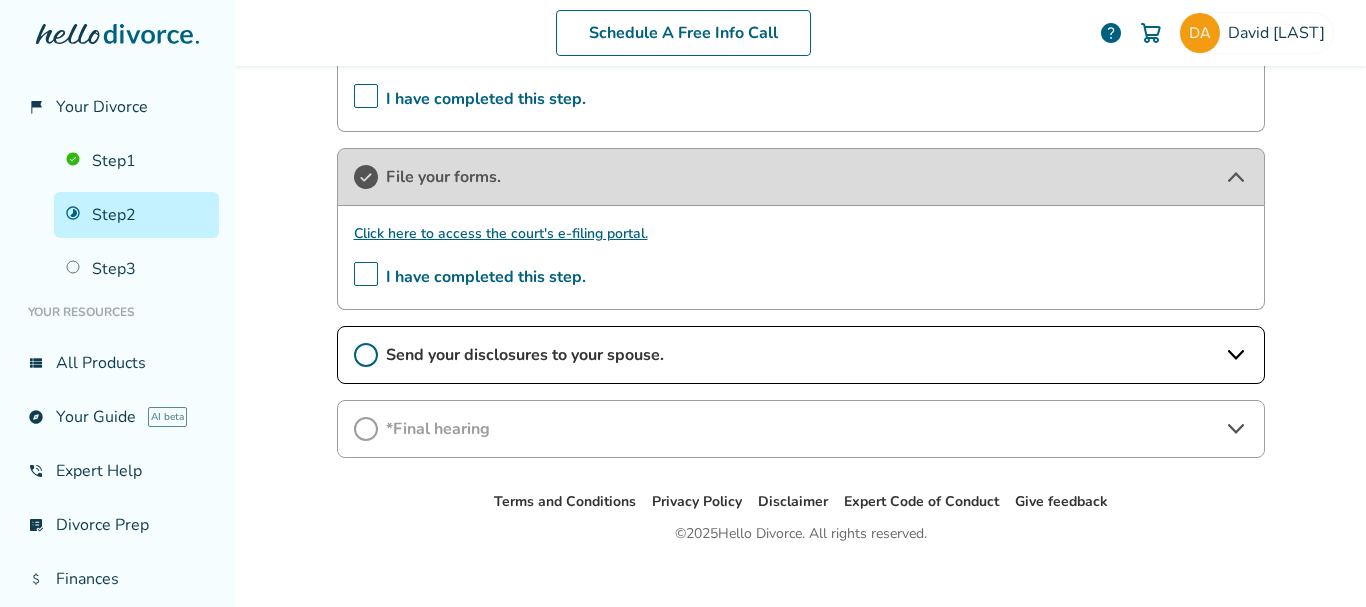 scroll, scrollTop: 898, scrollLeft: 0, axis: vertical 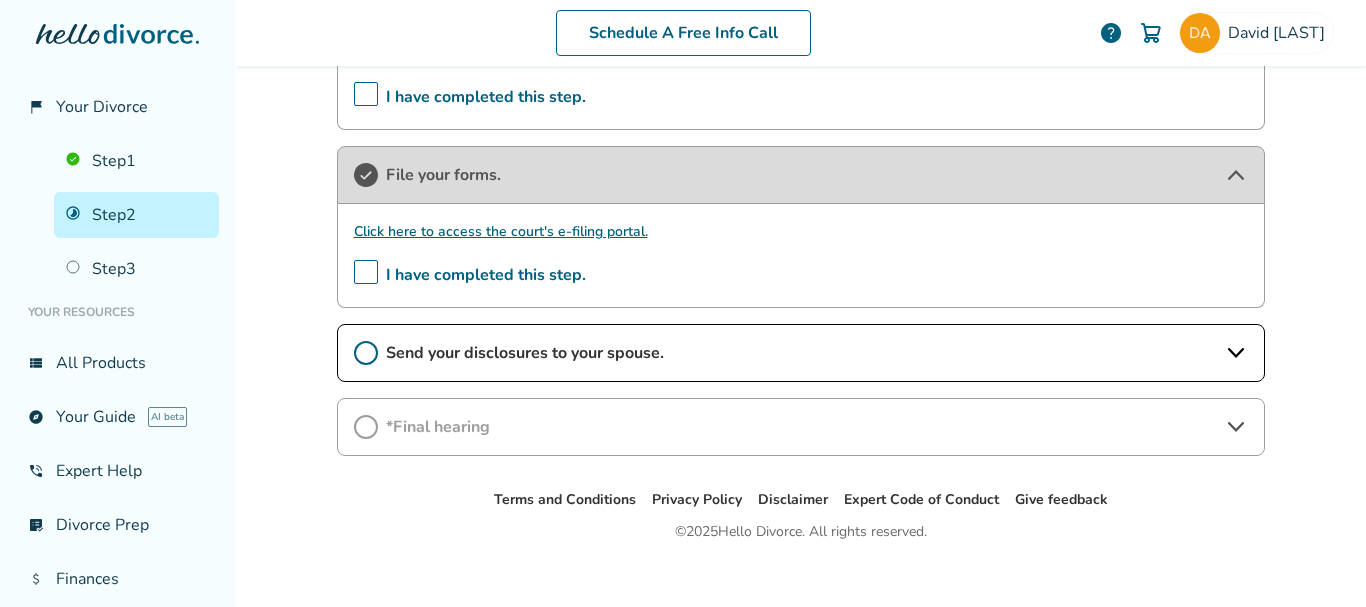 click 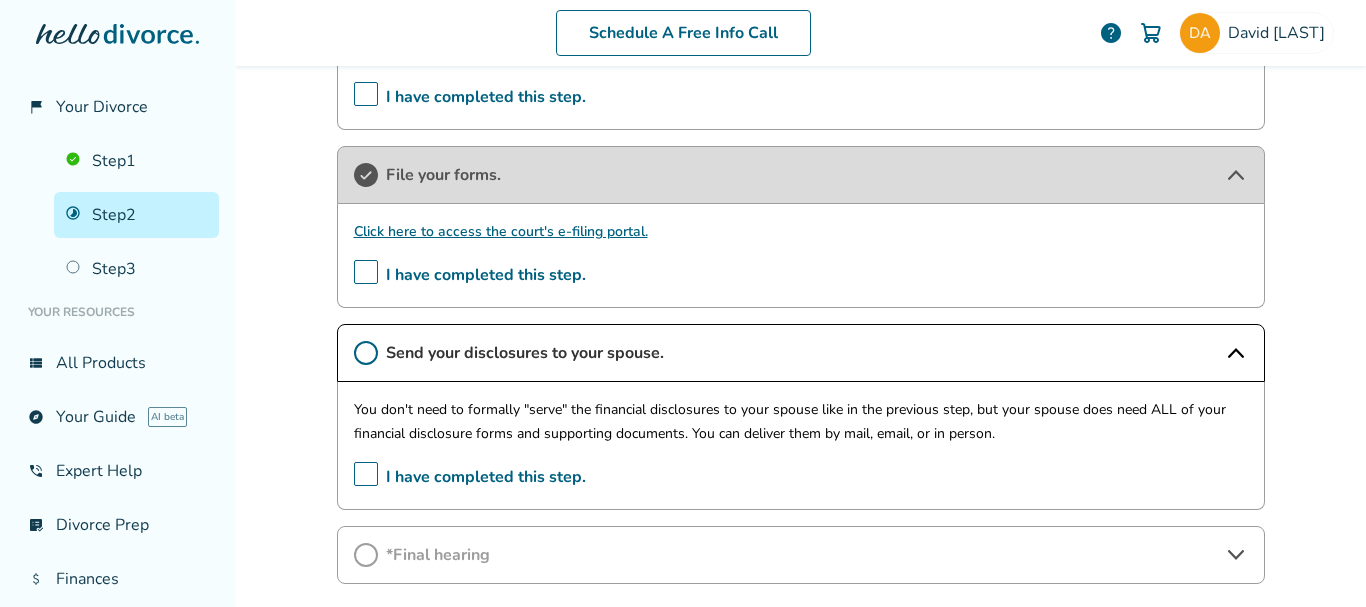 click on "I have completed this step." at bounding box center (470, 477) 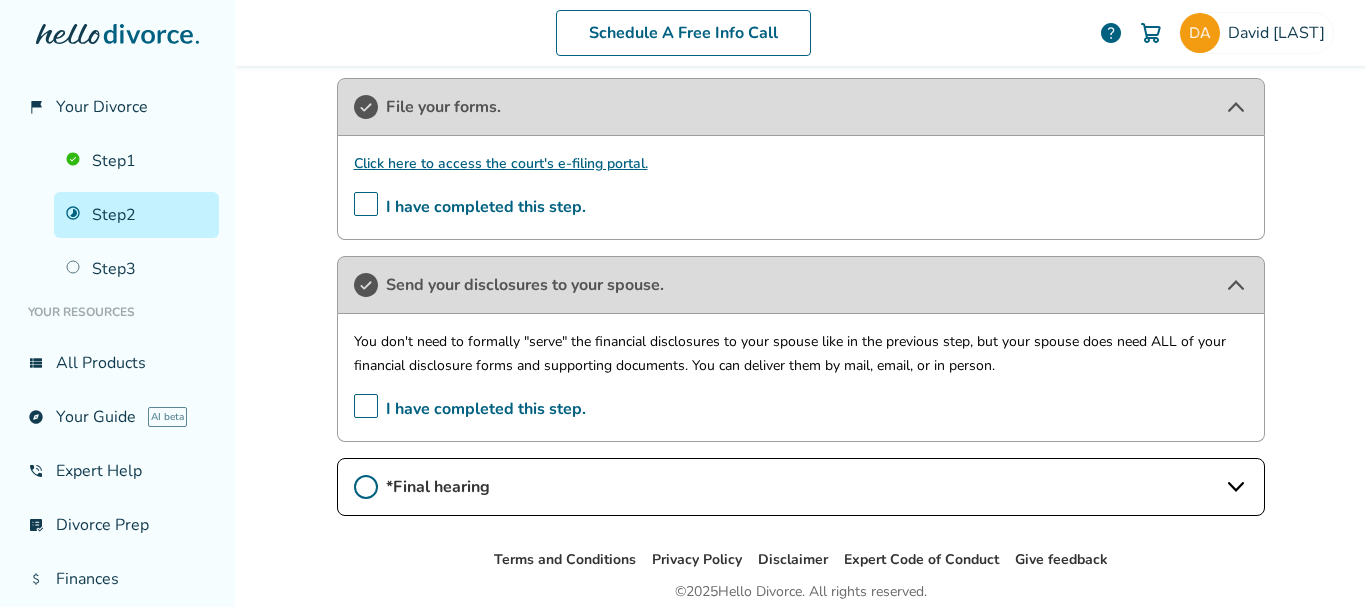 scroll, scrollTop: 1047, scrollLeft: 0, axis: vertical 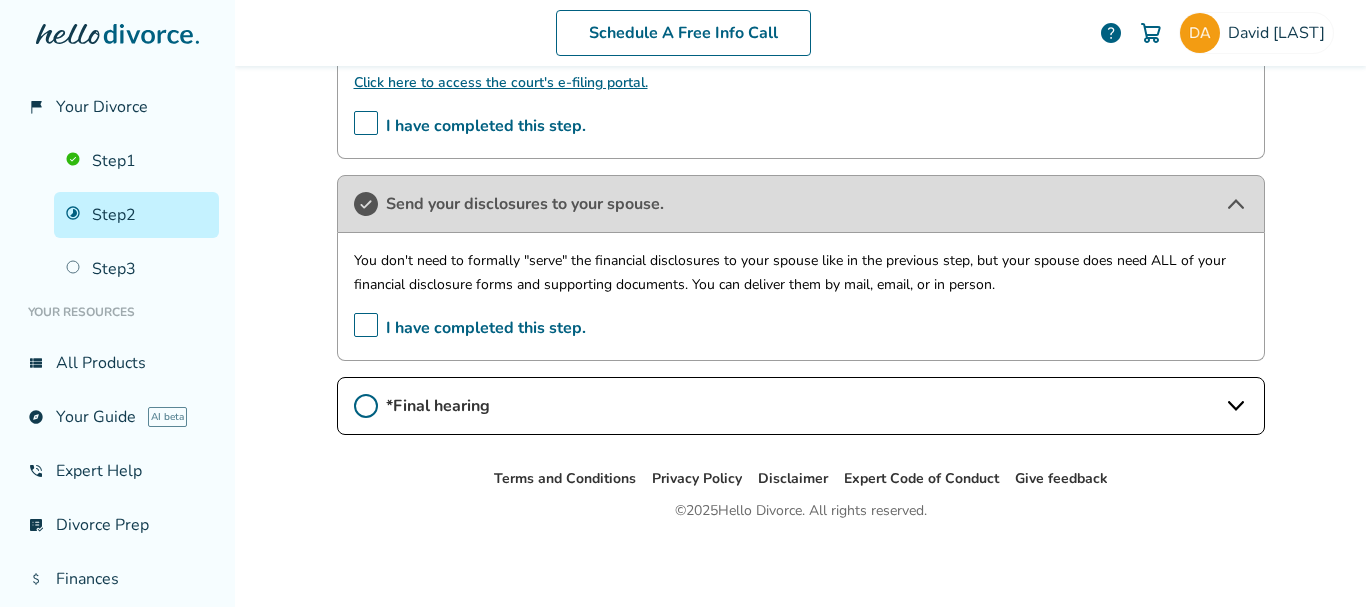 click on "*Final hearing" at bounding box center [801, 406] 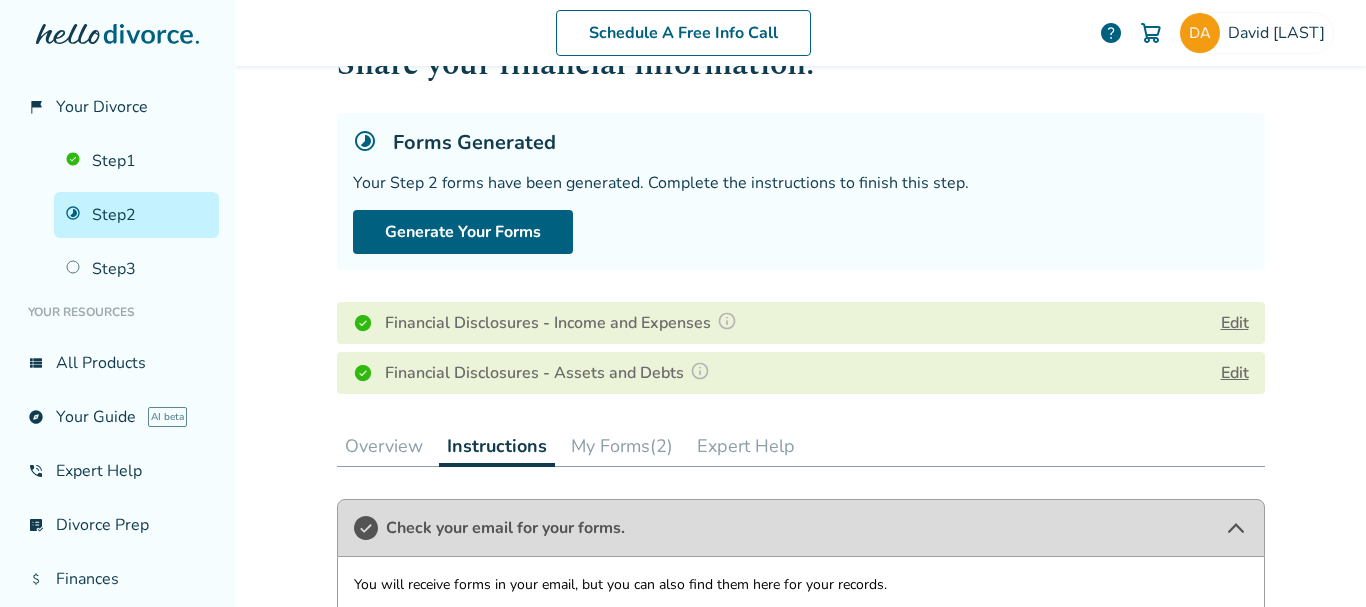 scroll, scrollTop: 75, scrollLeft: 0, axis: vertical 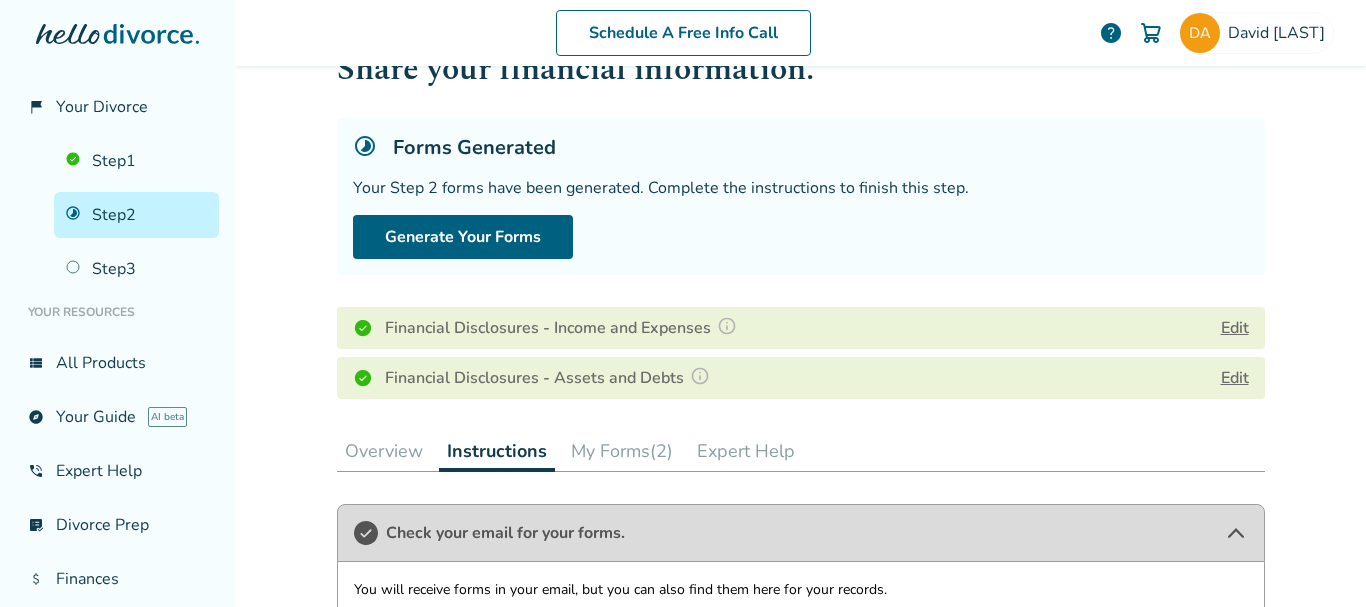 click on "My Forms  (2)" at bounding box center [622, 451] 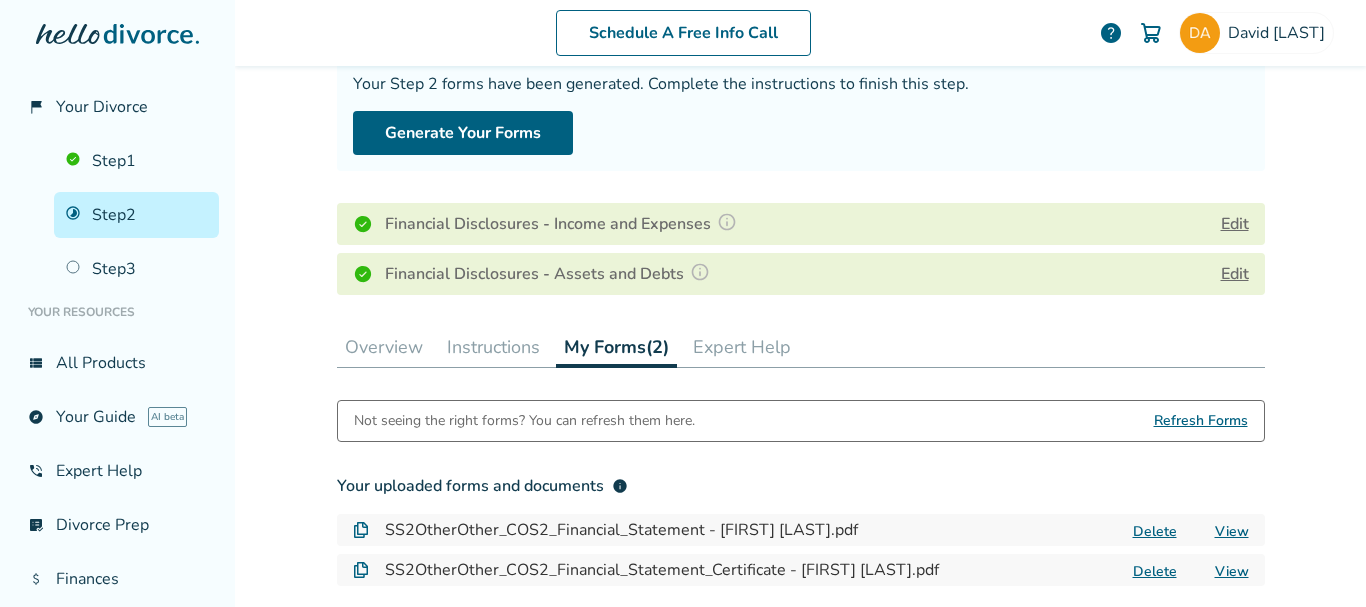 scroll, scrollTop: 0, scrollLeft: 0, axis: both 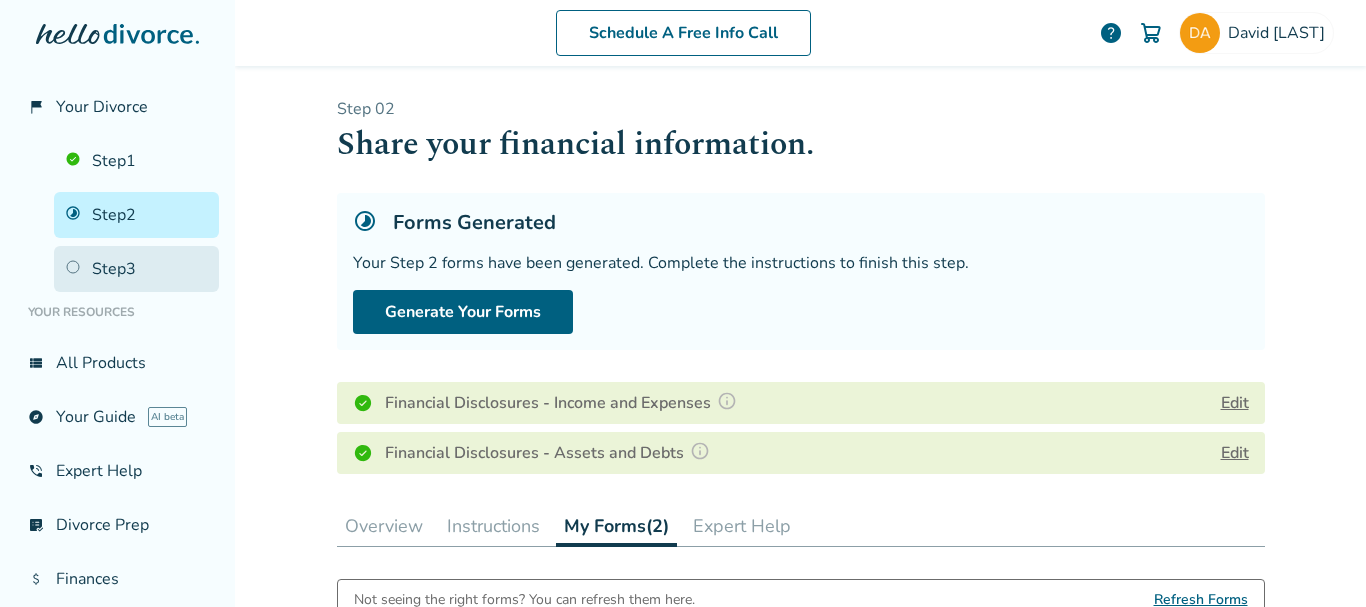 click on "Step  3" at bounding box center (136, 269) 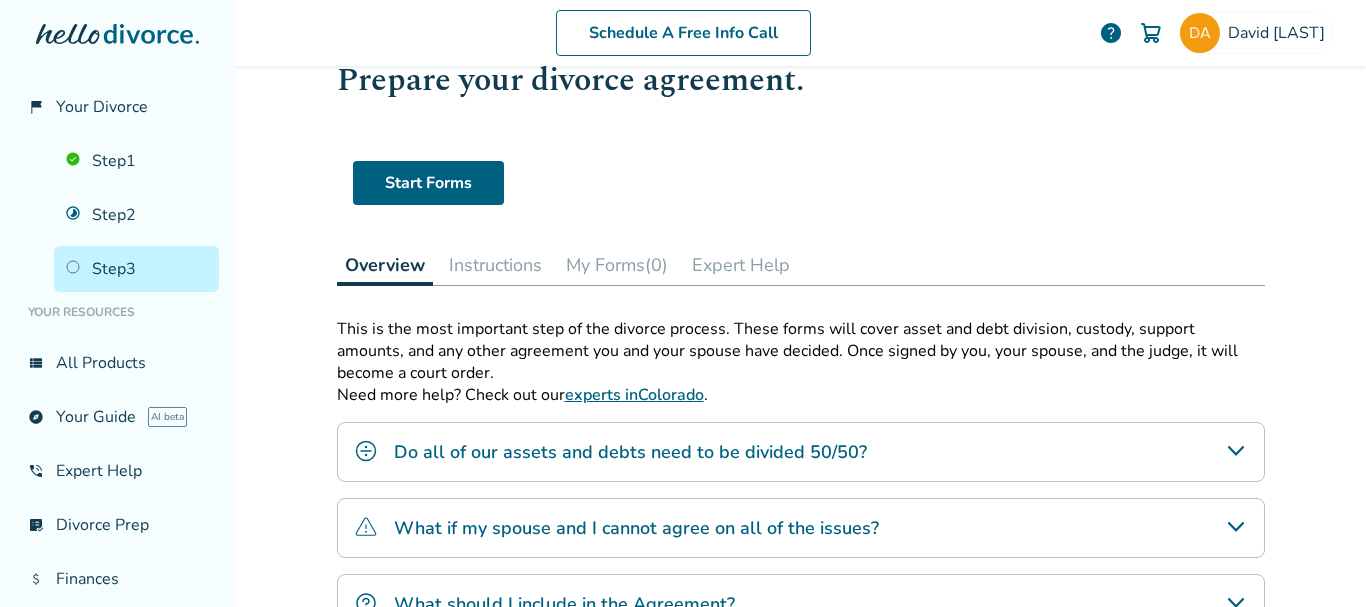 scroll, scrollTop: 100, scrollLeft: 0, axis: vertical 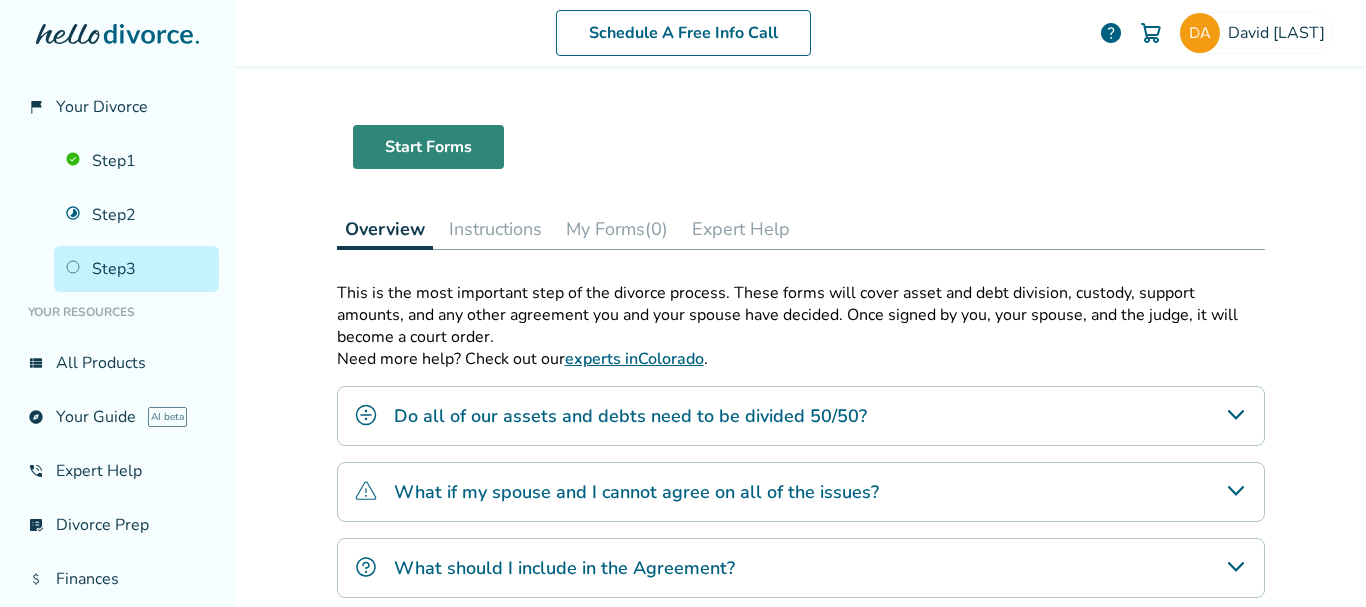 click on "Start Forms" at bounding box center [428, 147] 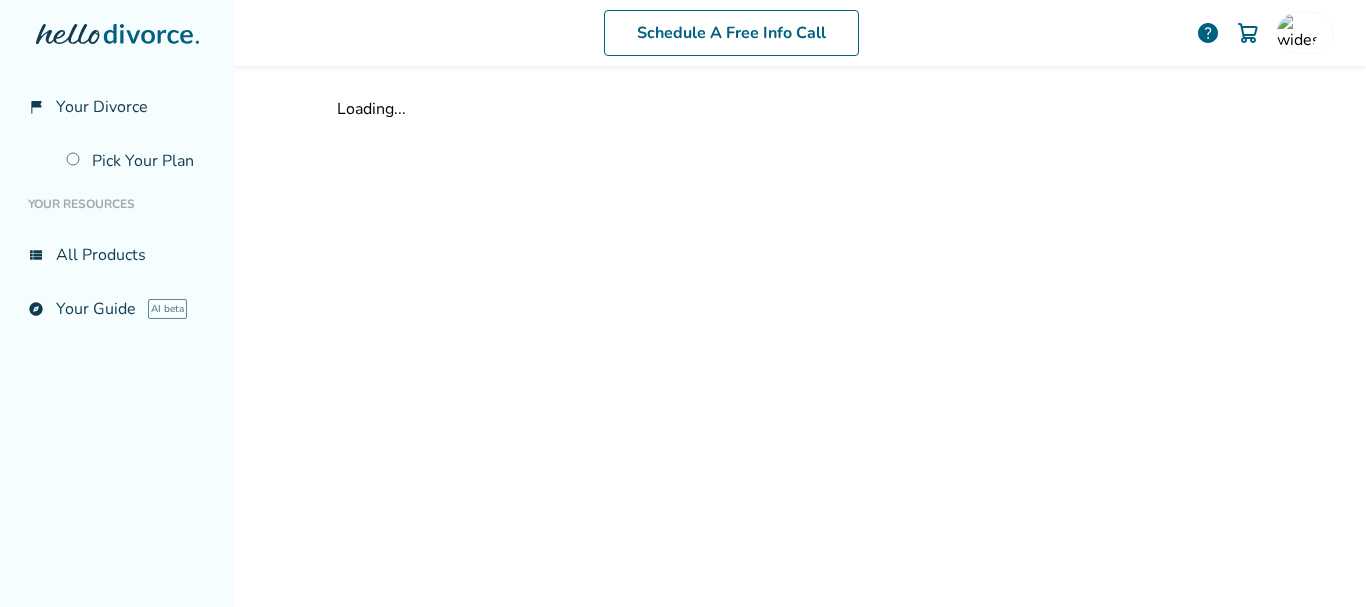 scroll, scrollTop: 0, scrollLeft: 0, axis: both 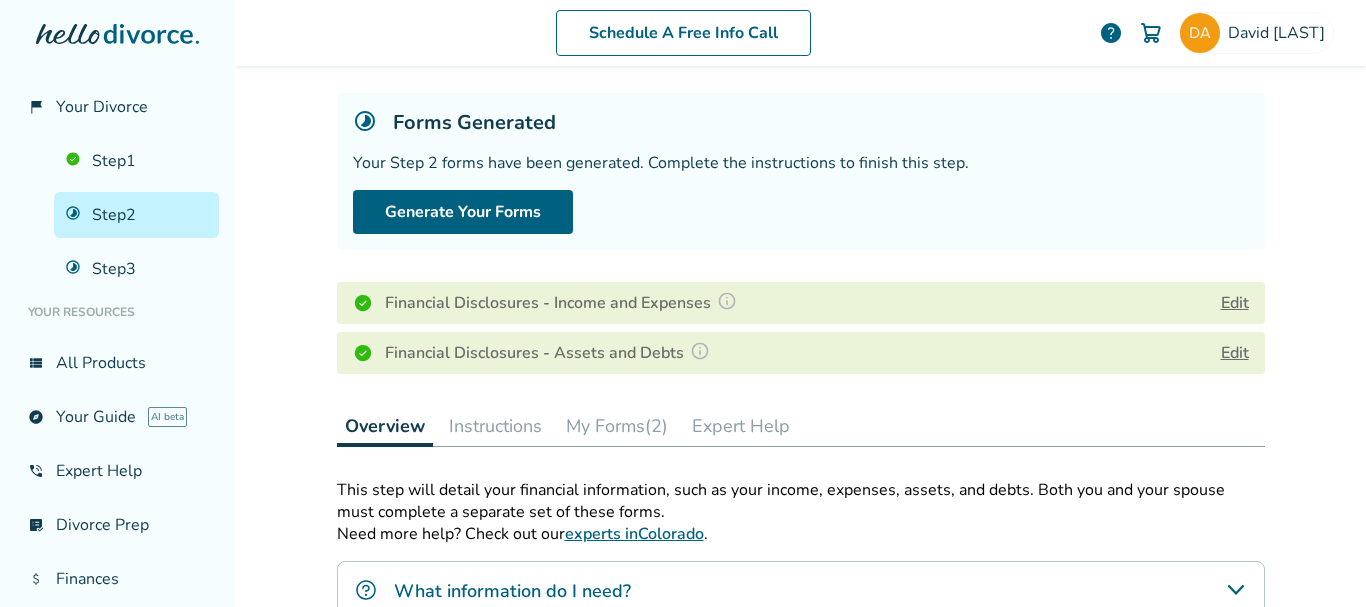 click on "My Forms  (2)" at bounding box center (617, 426) 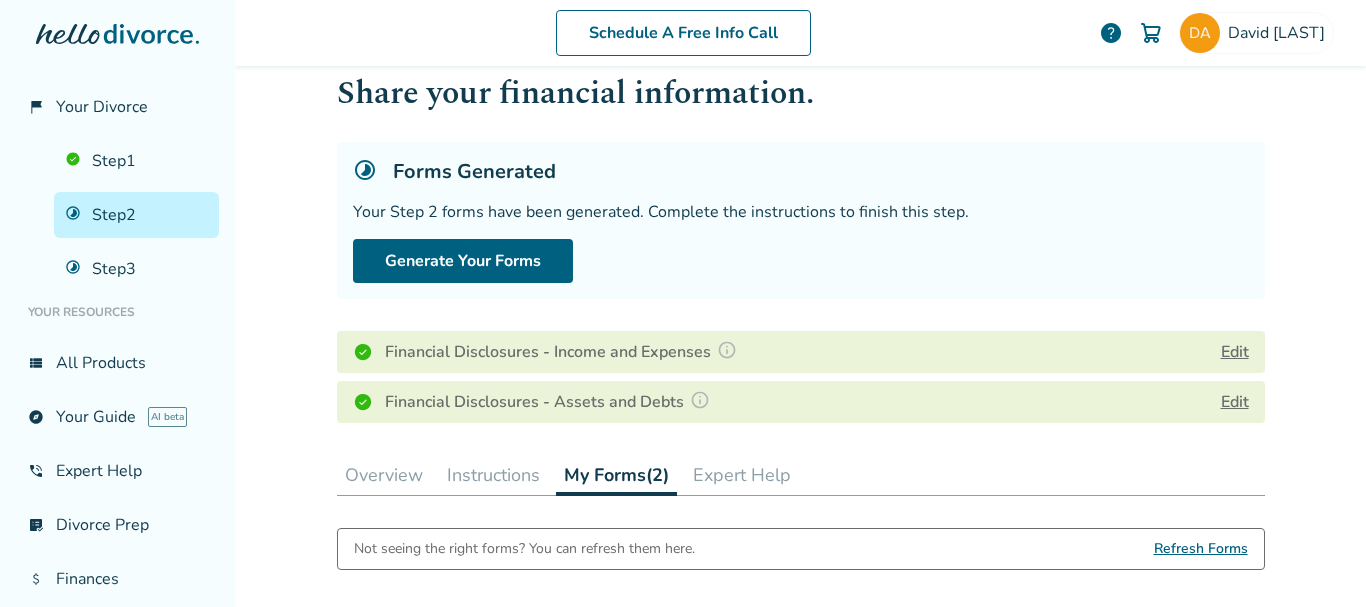 scroll, scrollTop: 0, scrollLeft: 0, axis: both 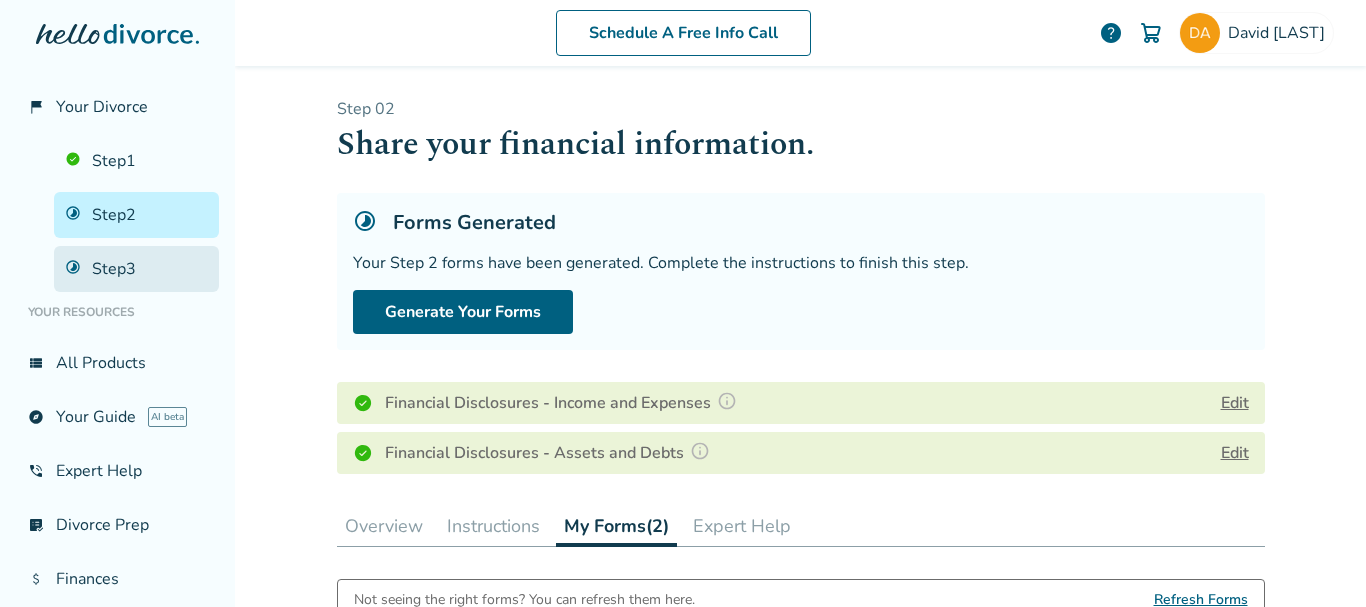click on "Step  3" at bounding box center (136, 269) 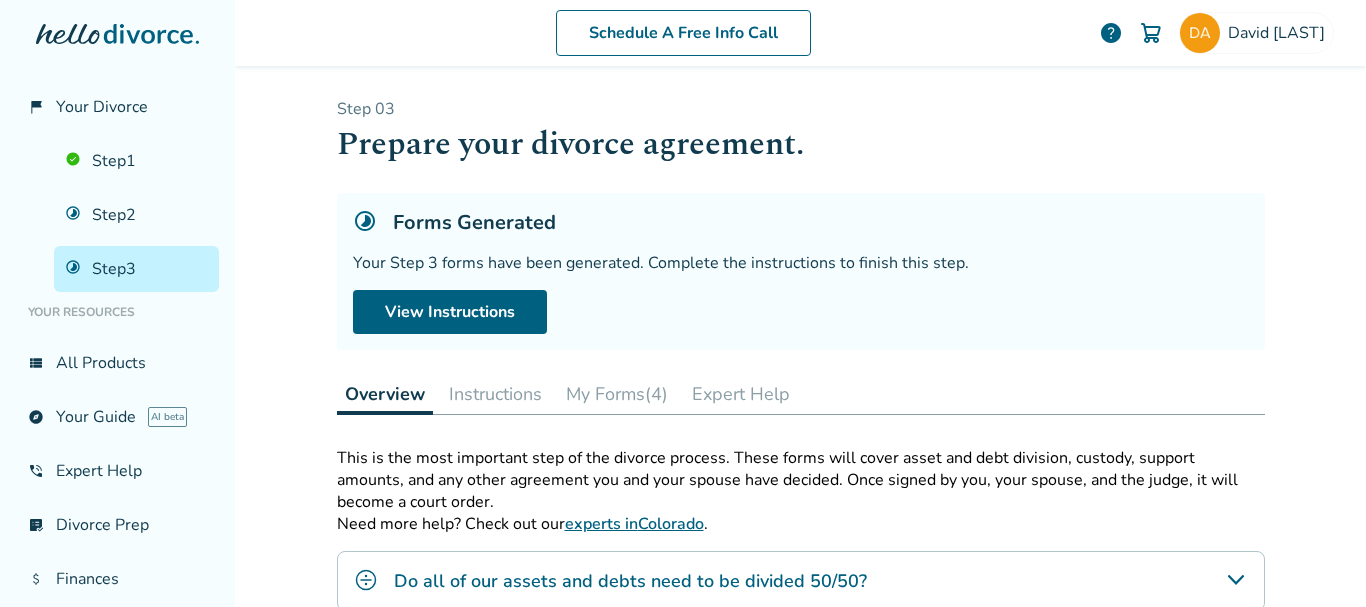 click on "My Forms  (4)" at bounding box center [617, 394] 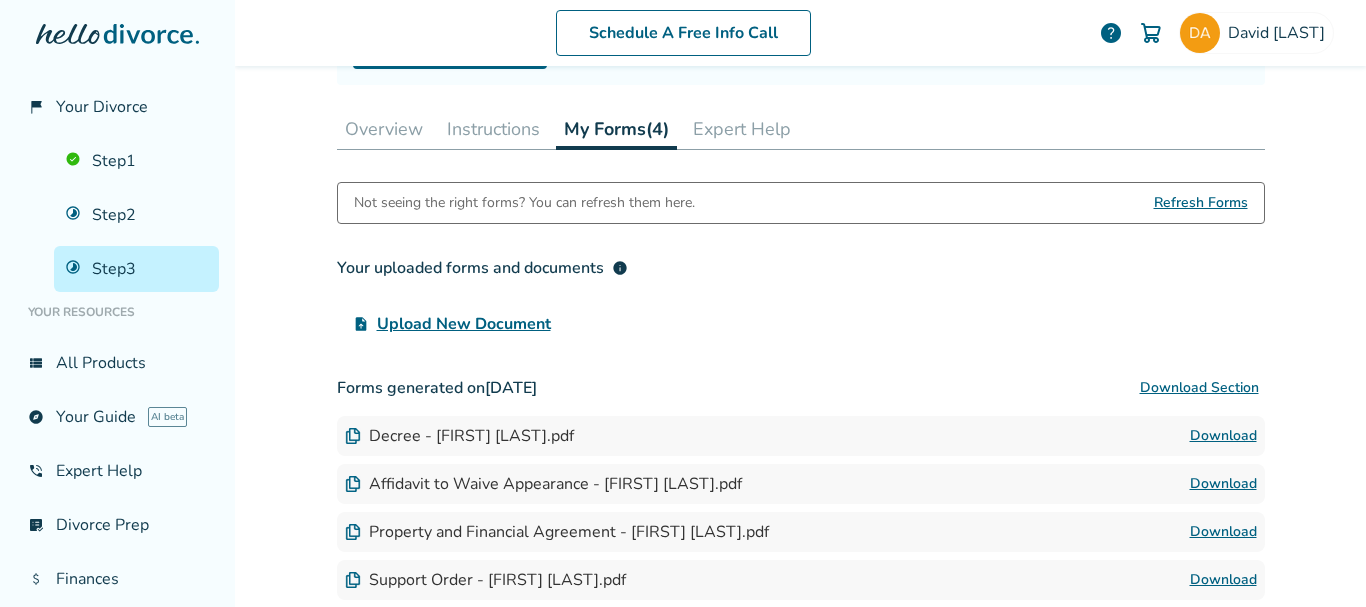 scroll, scrollTop: 300, scrollLeft: 0, axis: vertical 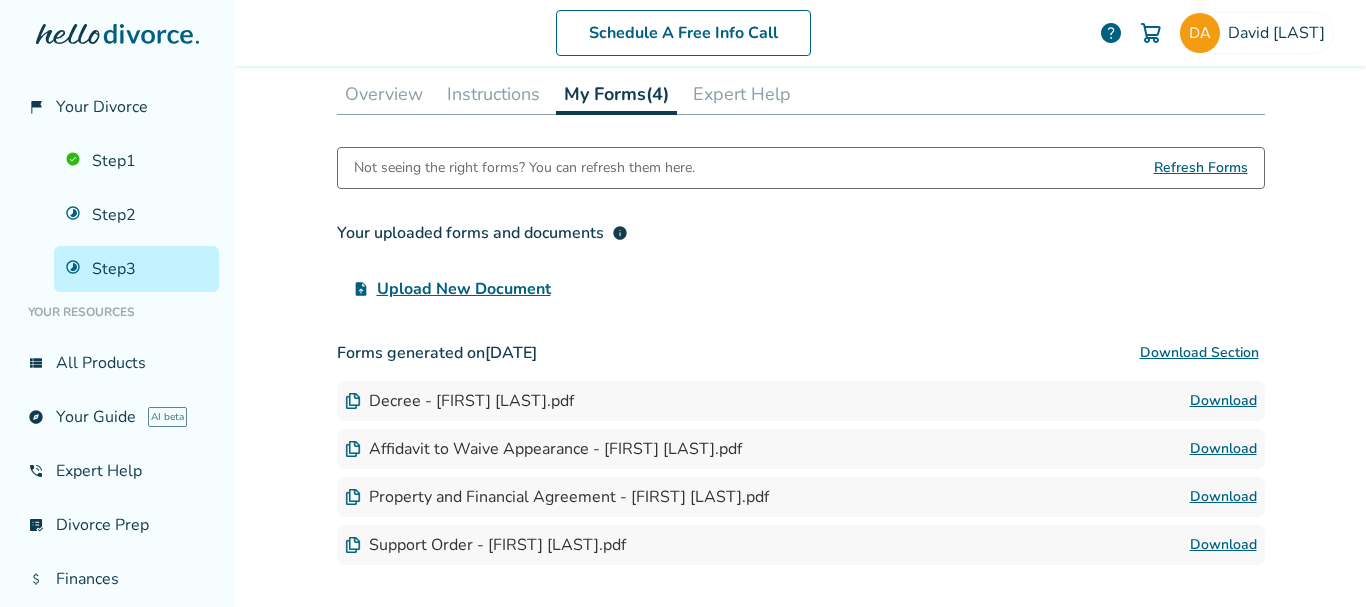click on "Download" at bounding box center [1223, 401] 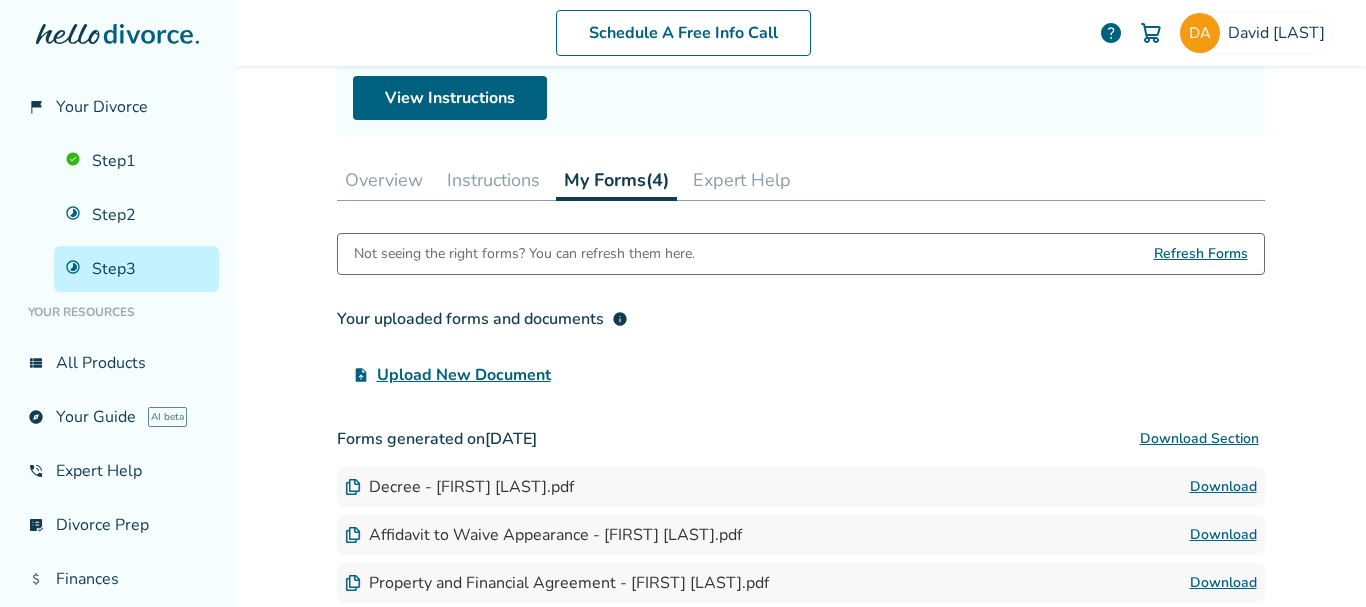 scroll, scrollTop: 0, scrollLeft: 0, axis: both 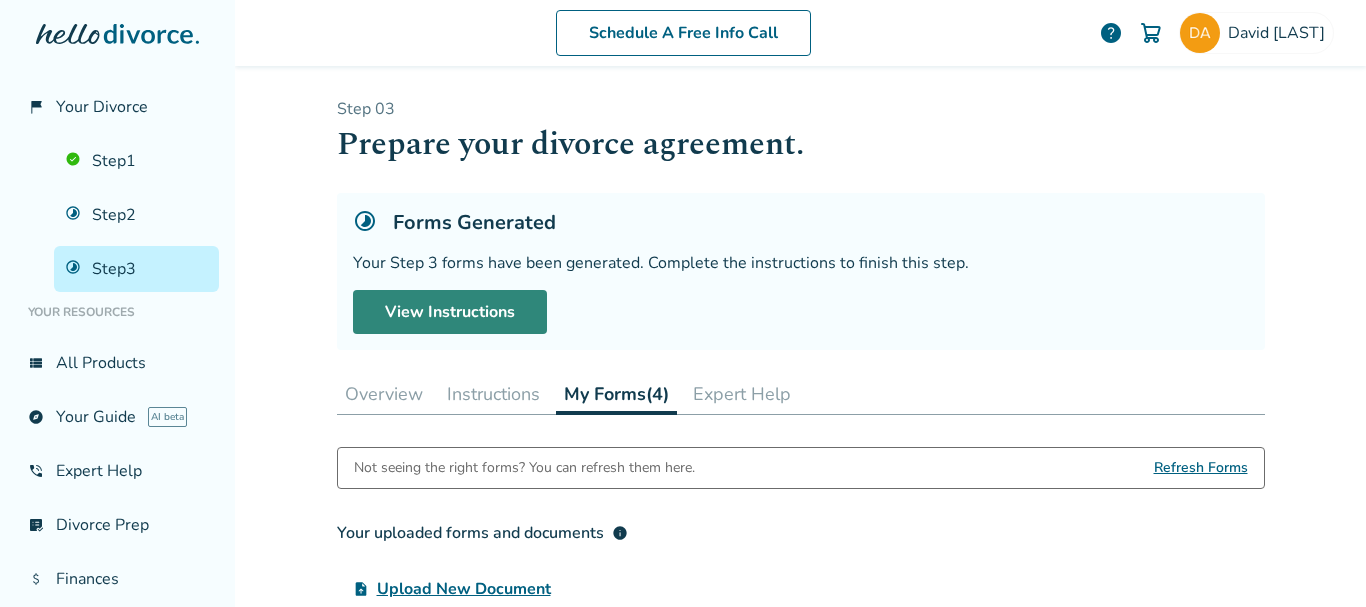 click on "View Instructions" at bounding box center (450, 312) 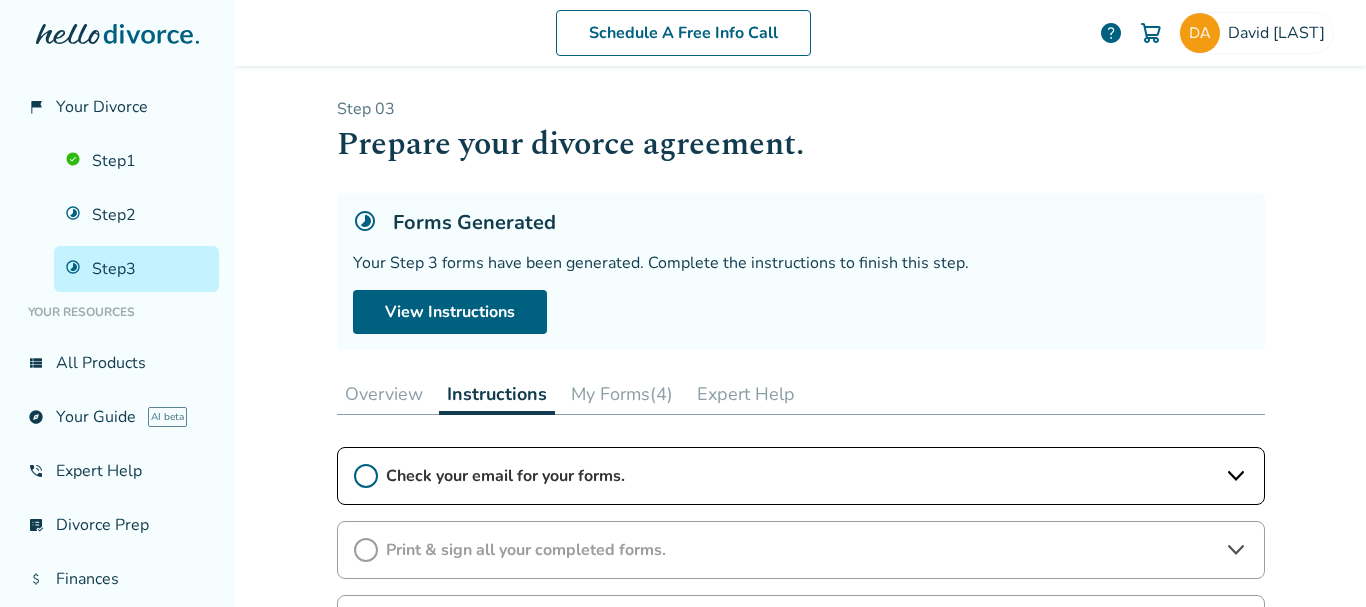 click 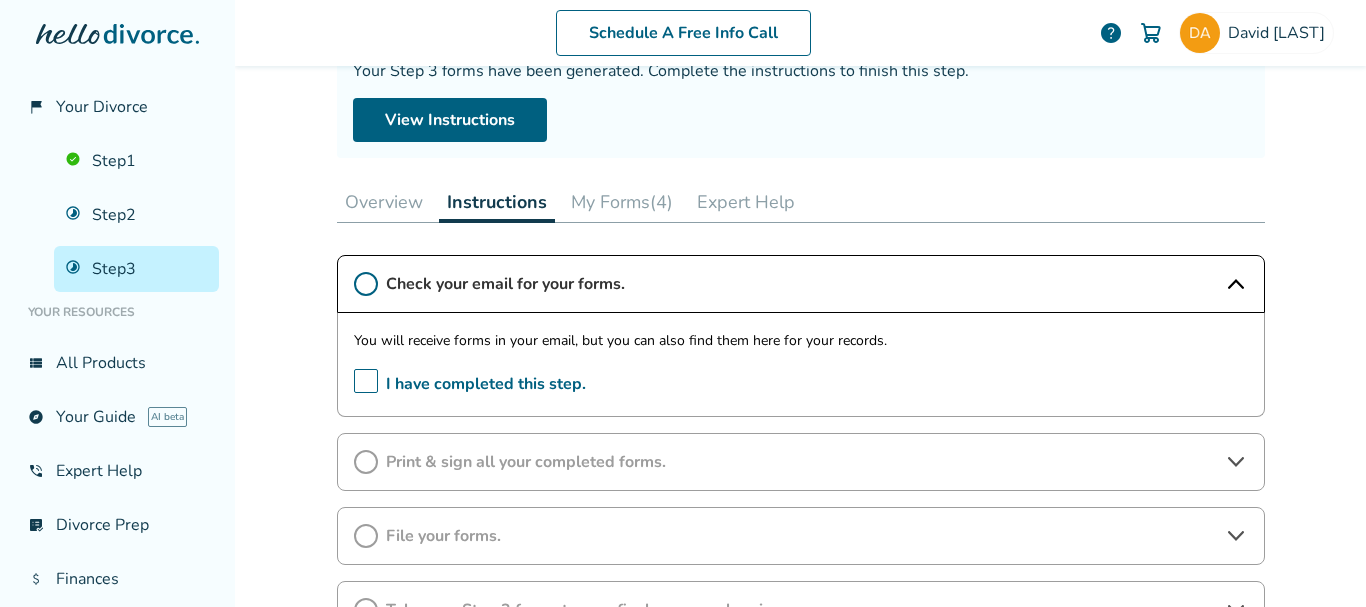 scroll, scrollTop: 200, scrollLeft: 0, axis: vertical 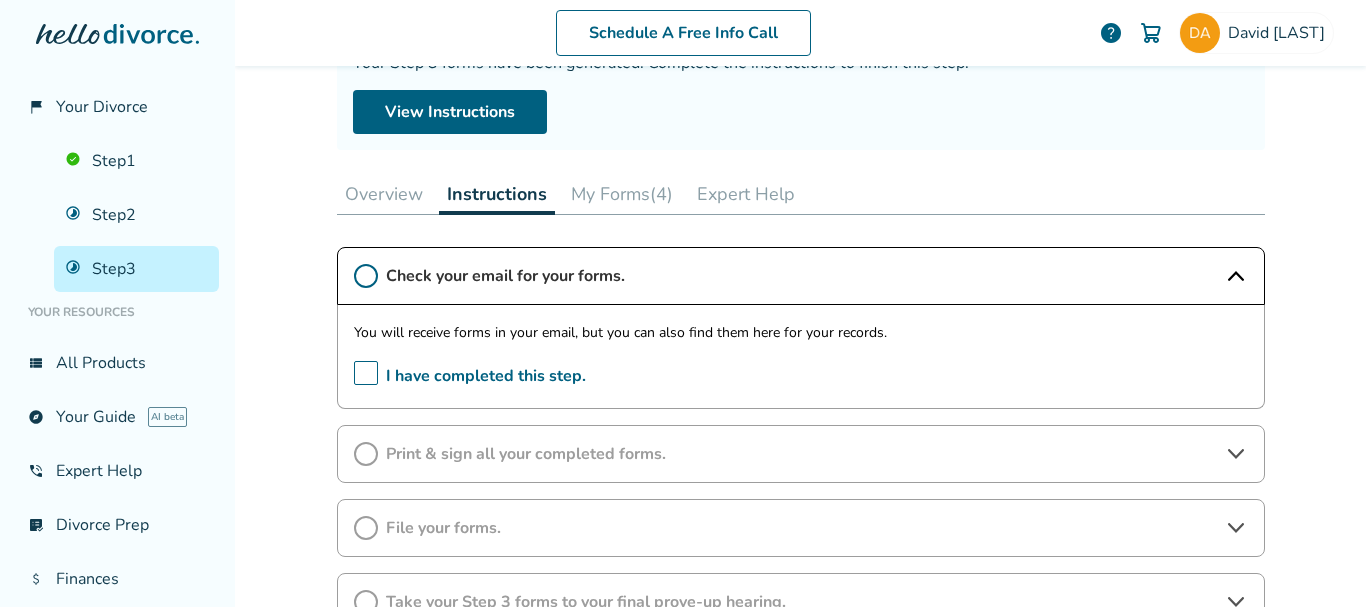 click on "I have completed this step." at bounding box center [470, 376] 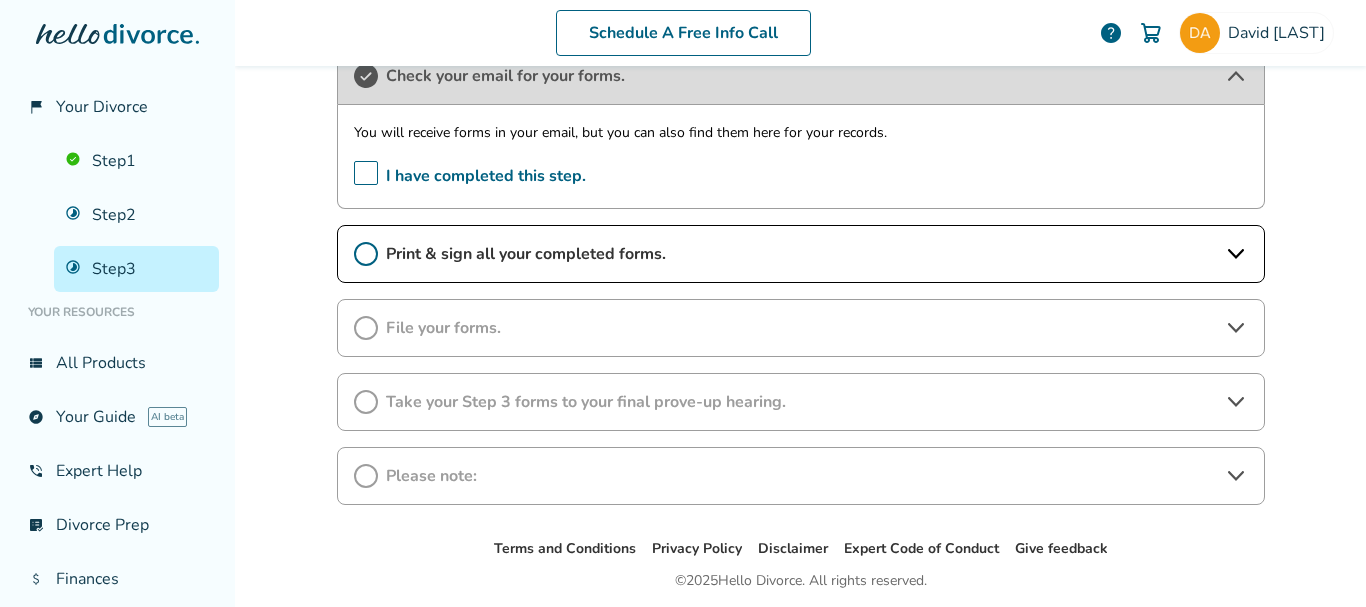 scroll, scrollTop: 300, scrollLeft: 0, axis: vertical 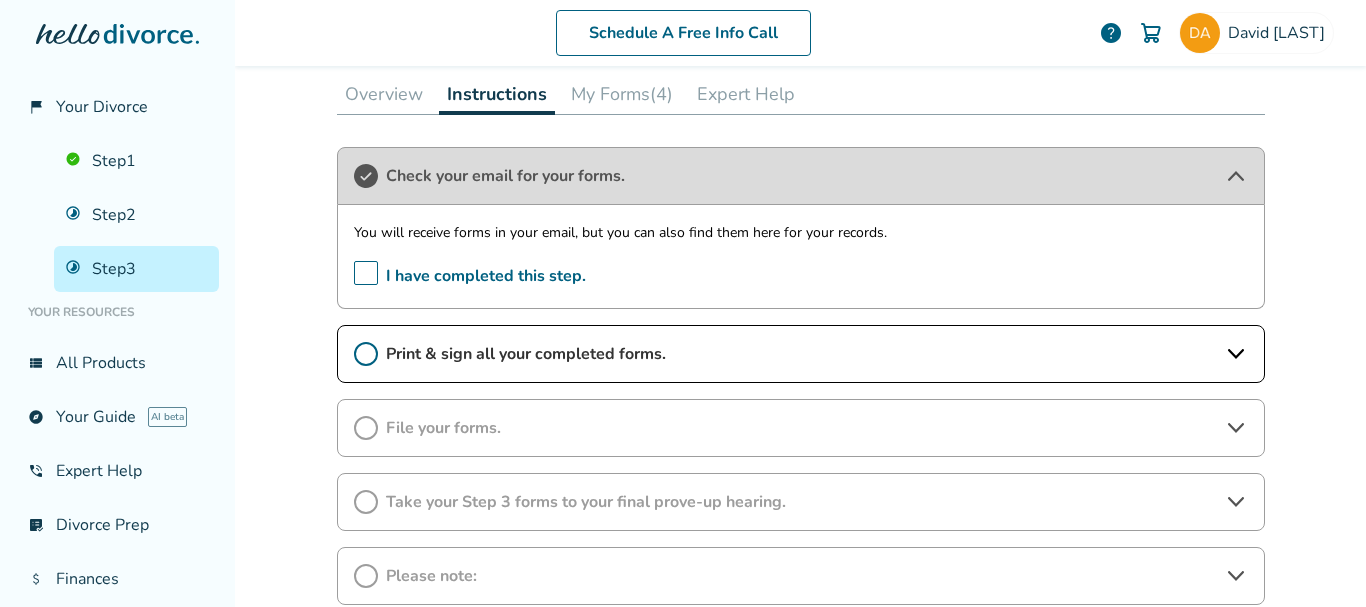 click 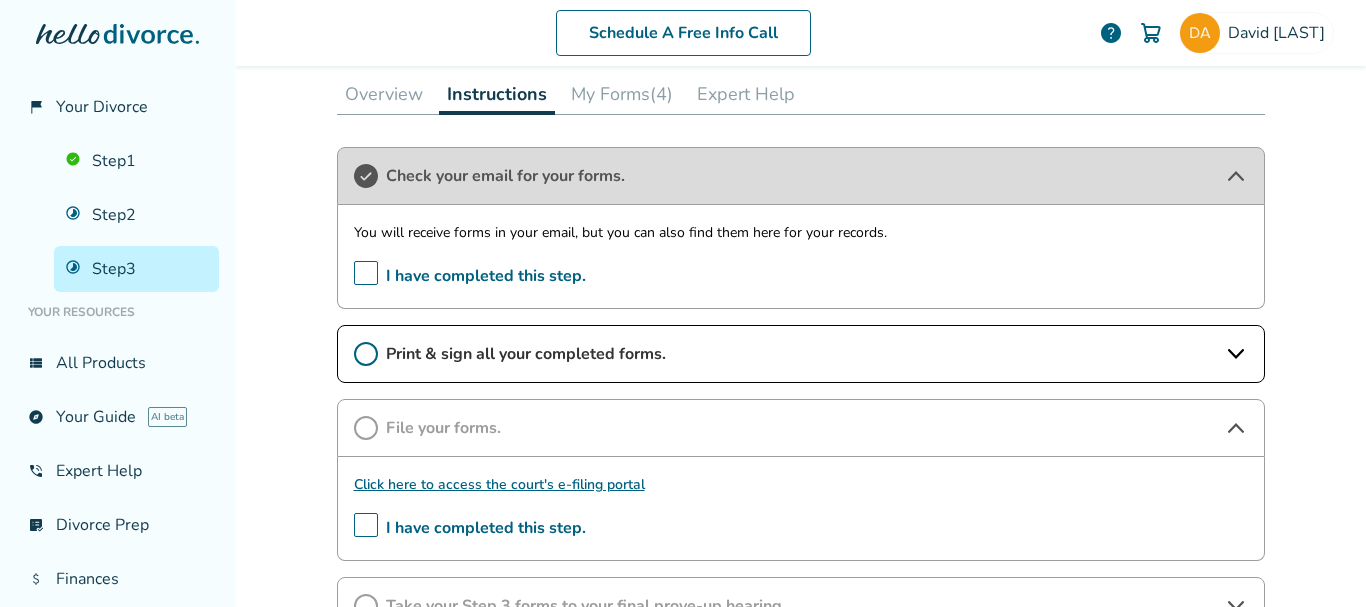 click 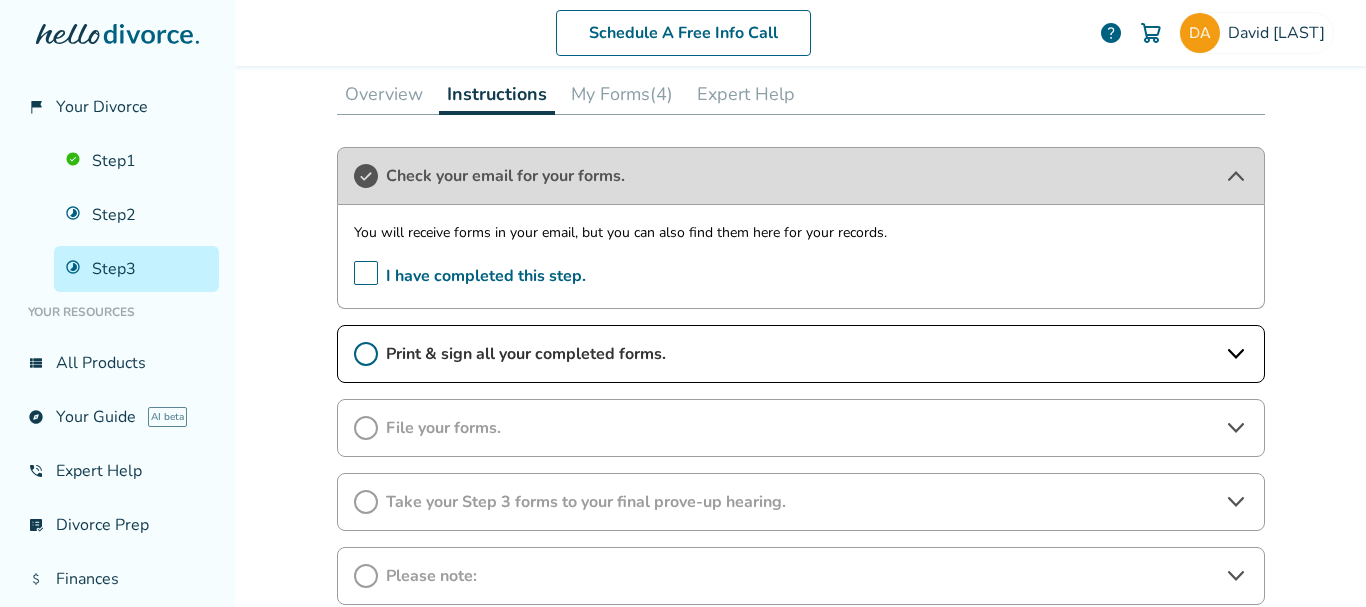scroll, scrollTop: 400, scrollLeft: 0, axis: vertical 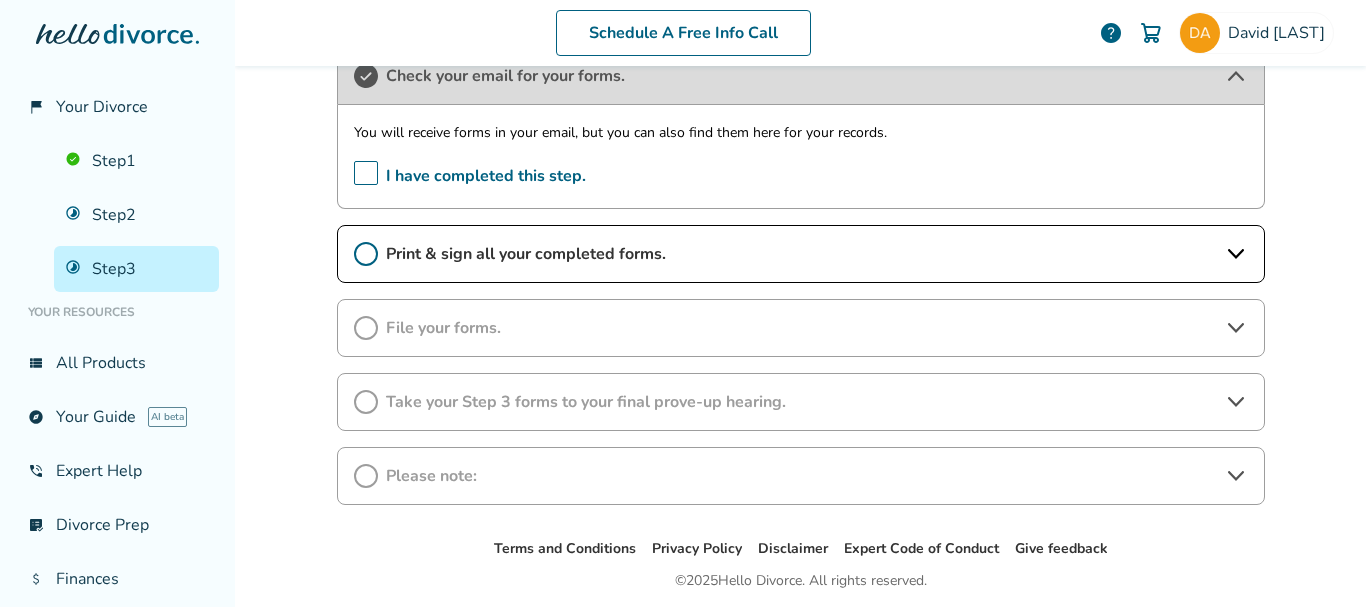 click 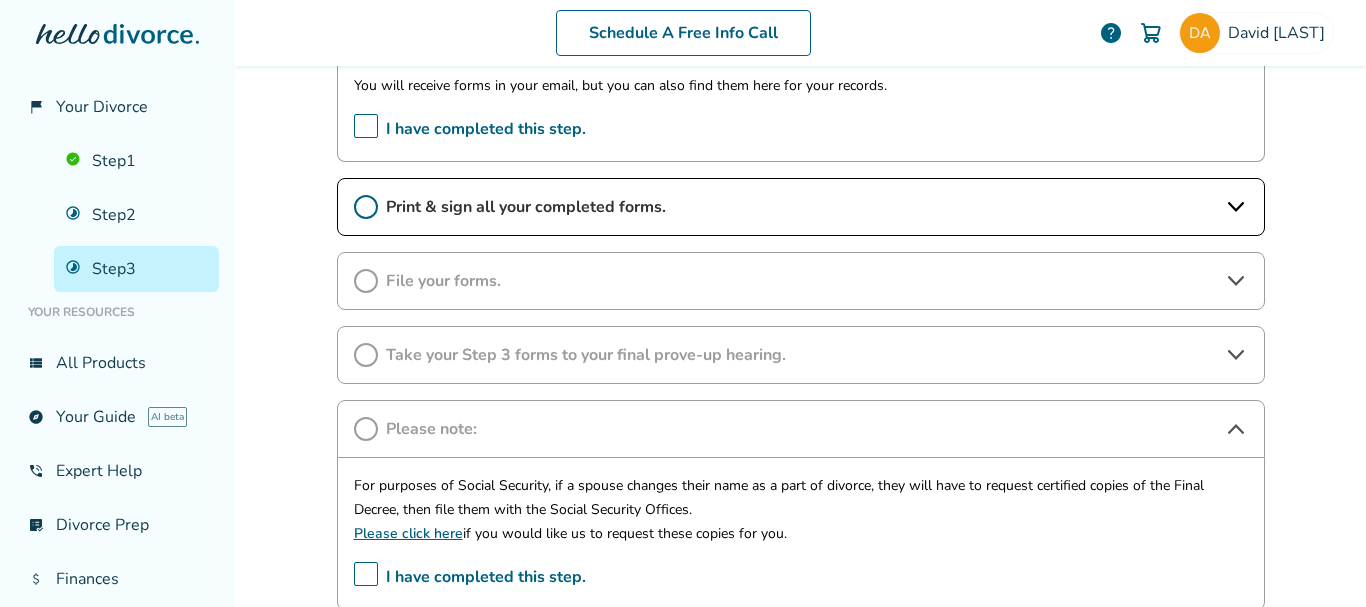 scroll, scrollTop: 400, scrollLeft: 0, axis: vertical 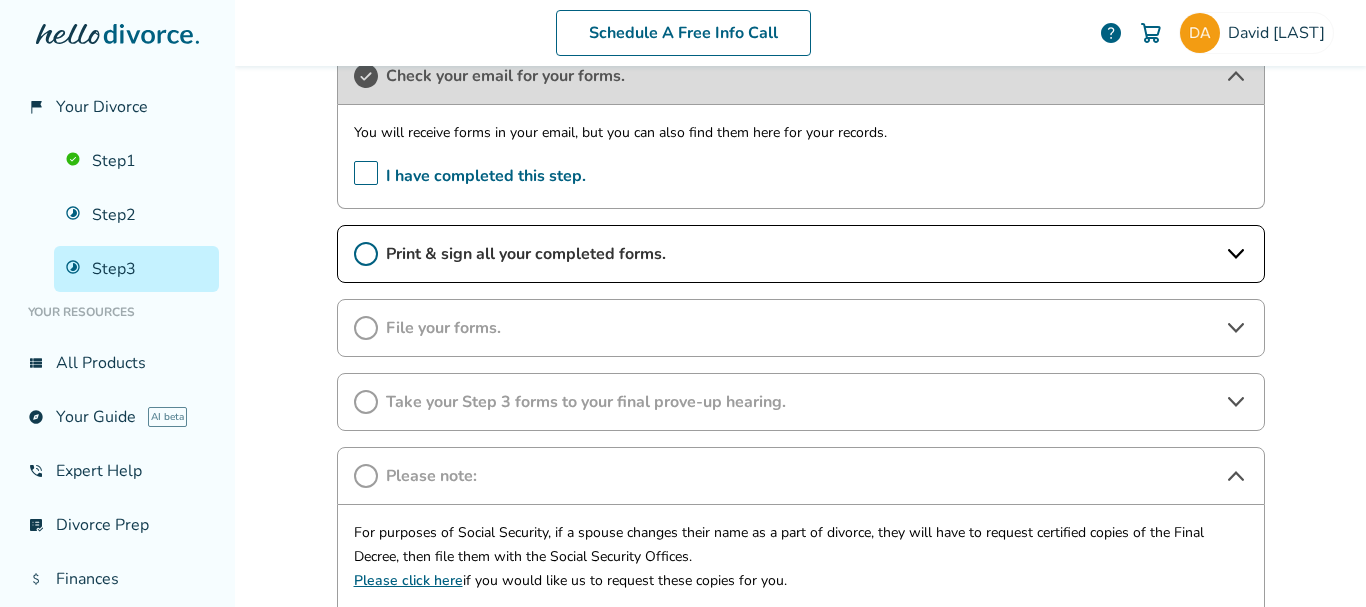 click 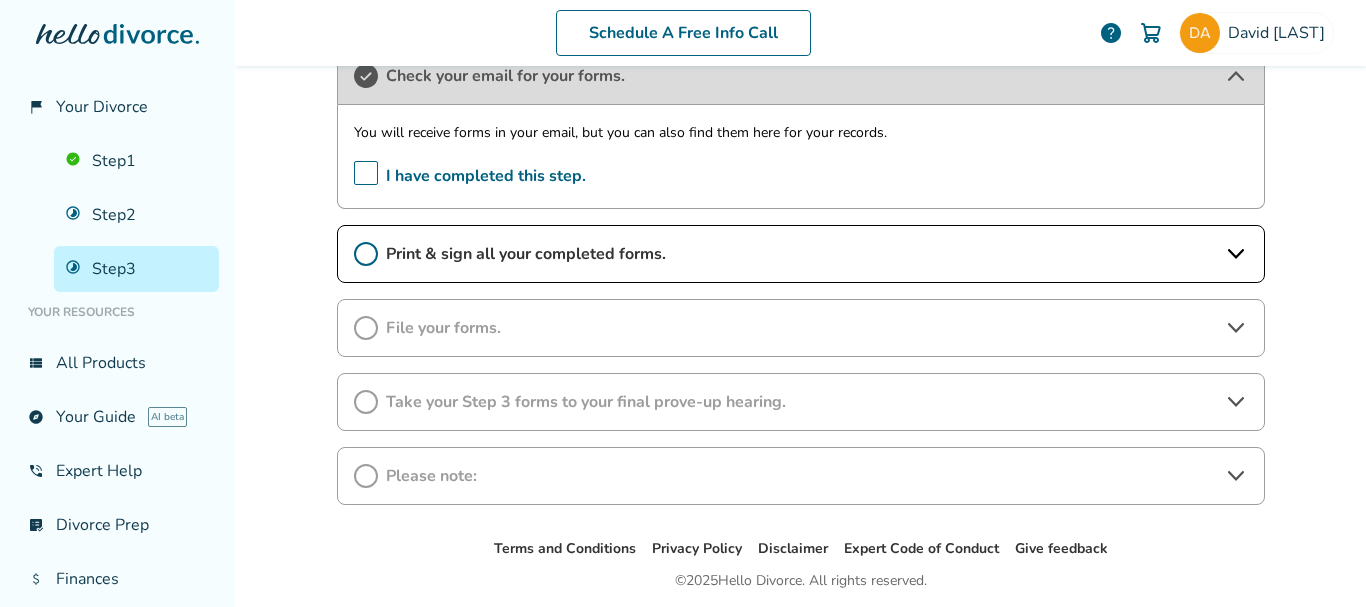 click 